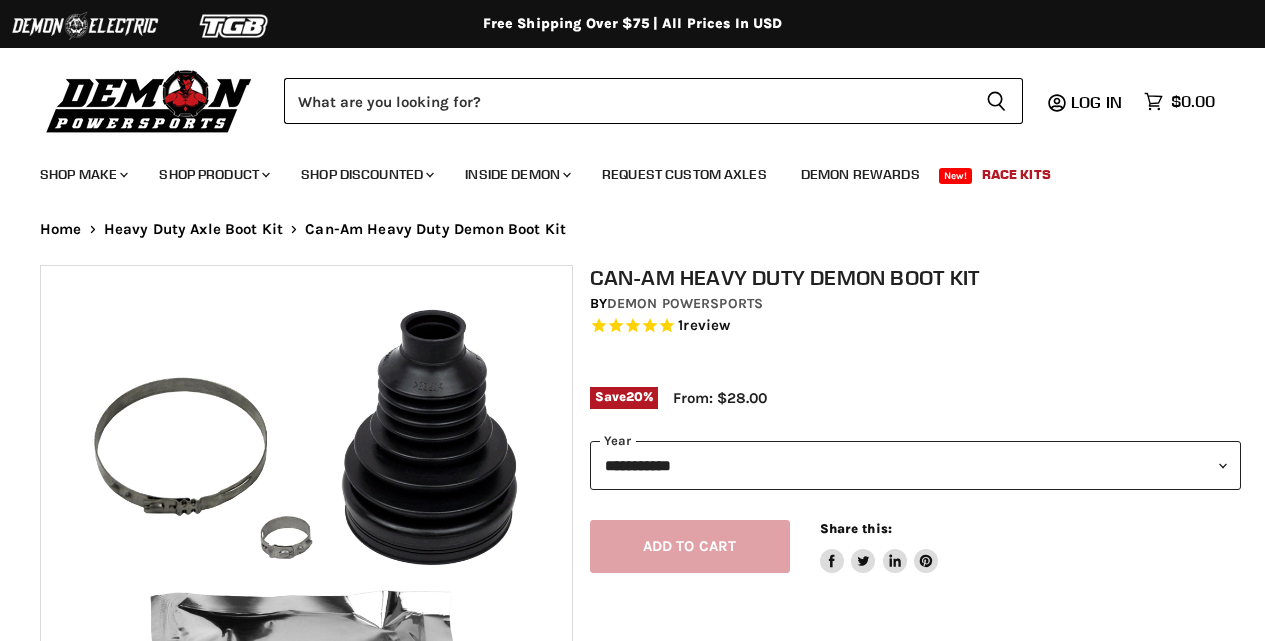 select on "******" 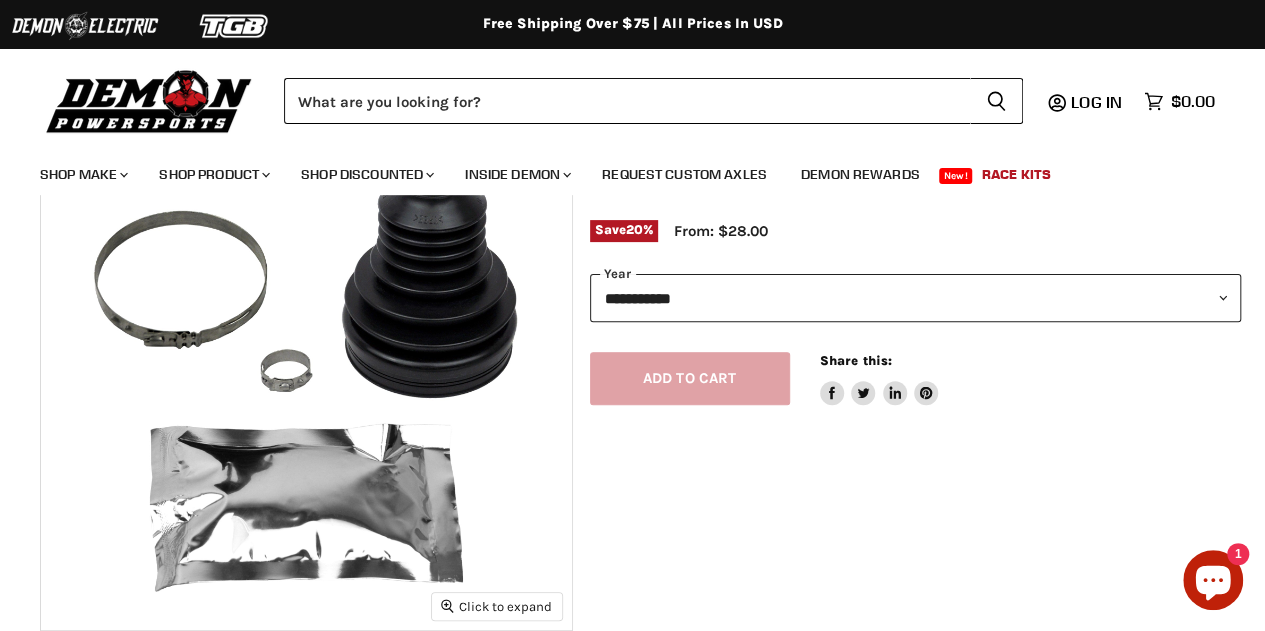 scroll, scrollTop: 200, scrollLeft: 0, axis: vertical 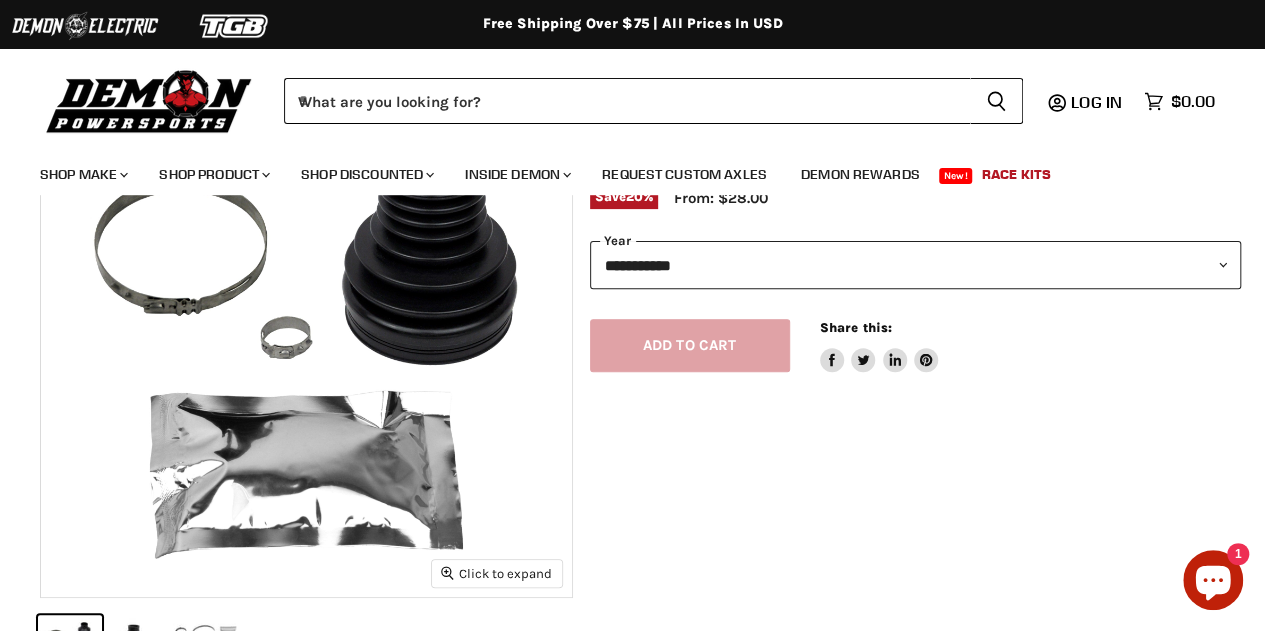 click on "**********" at bounding box center (916, 265) 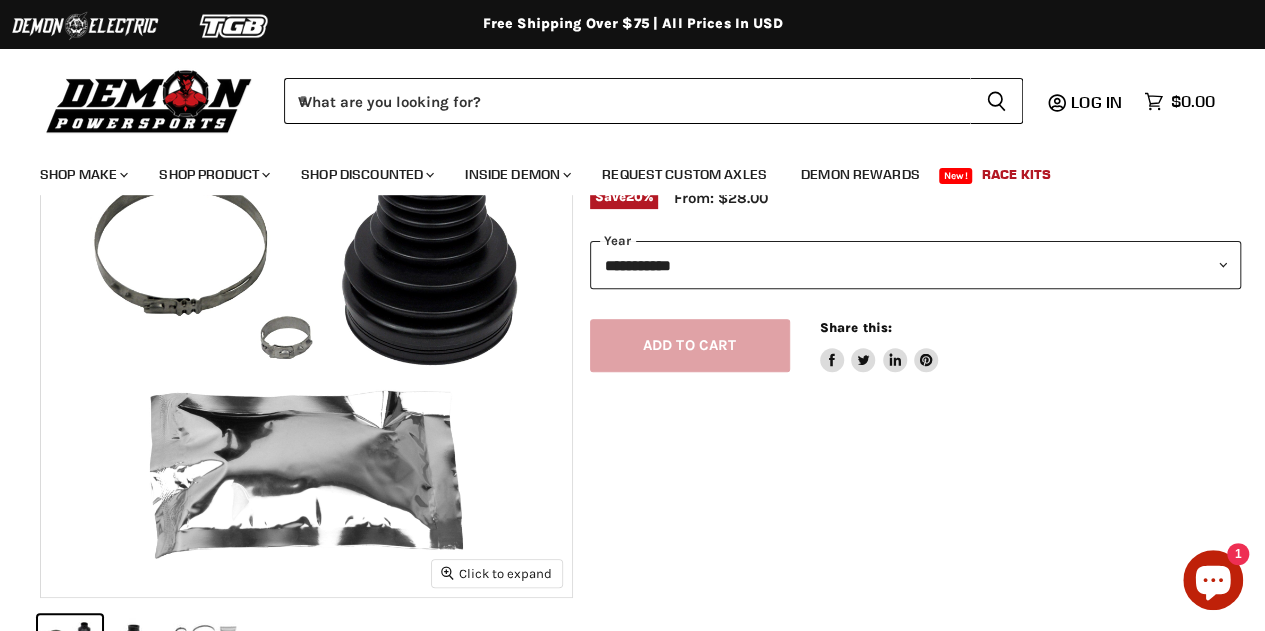 click on "Add to cart
Spinner icon
Share this:                       Share on Facebook                       Tweet on Twitter                       Share on LinkedIn                             Pin on Pinterest" at bounding box center [916, 330] 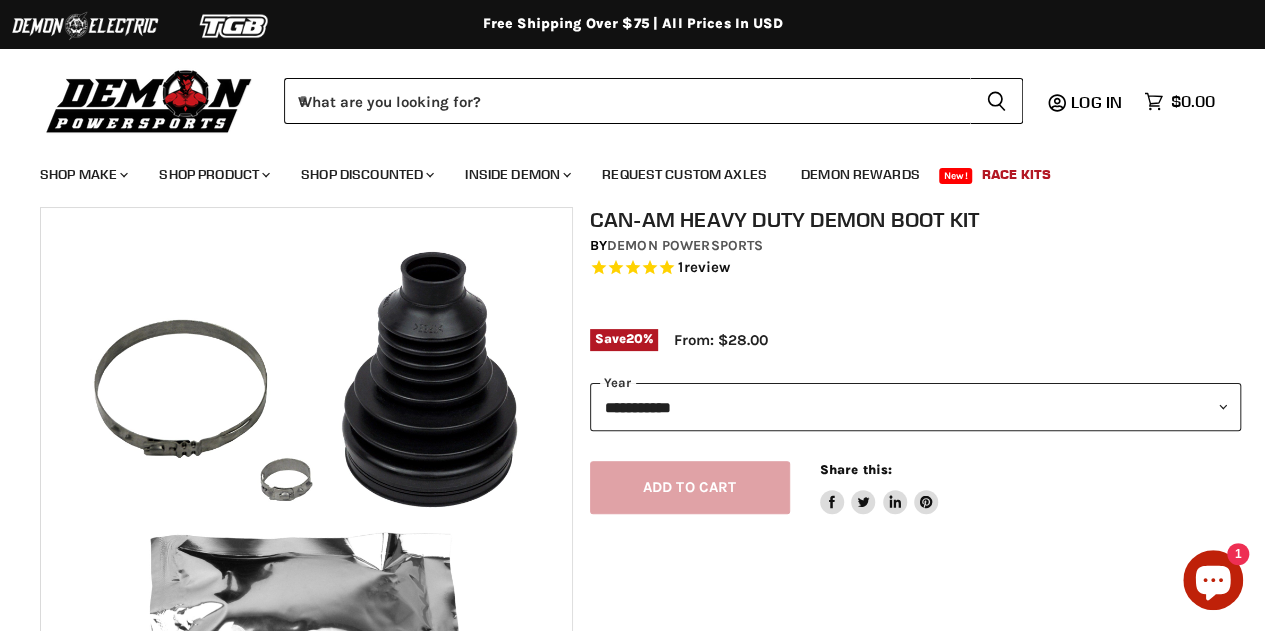 scroll, scrollTop: 0, scrollLeft: 0, axis: both 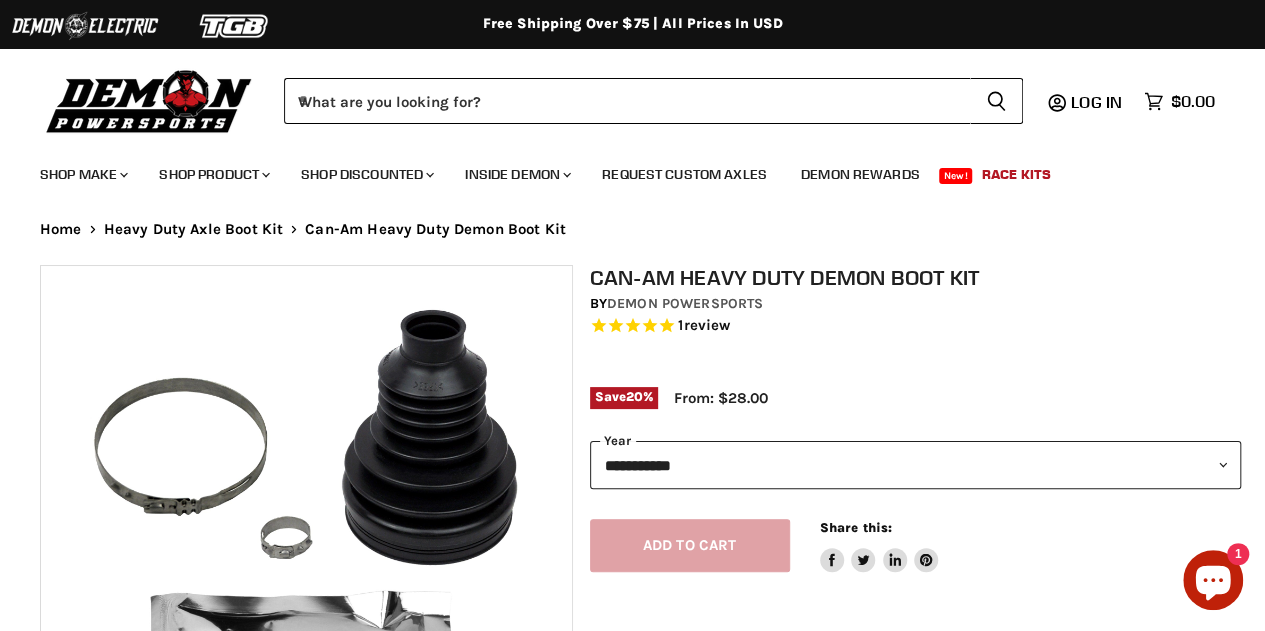click on "**********" at bounding box center (916, 465) 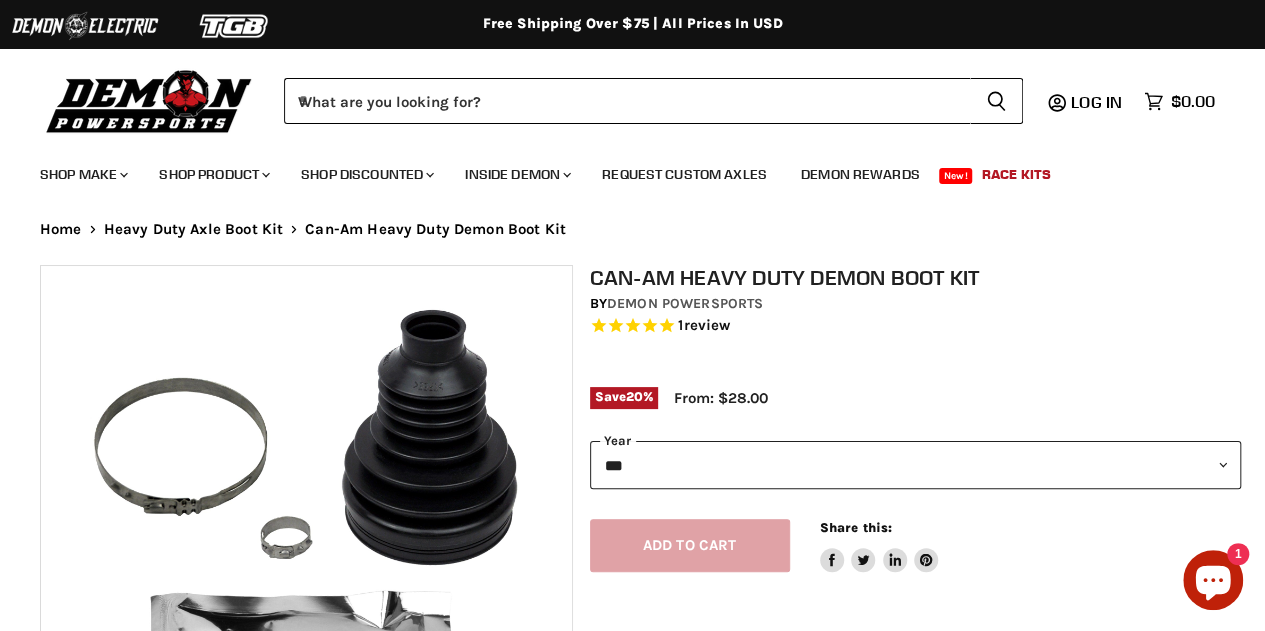 click on "**********" at bounding box center (916, 465) 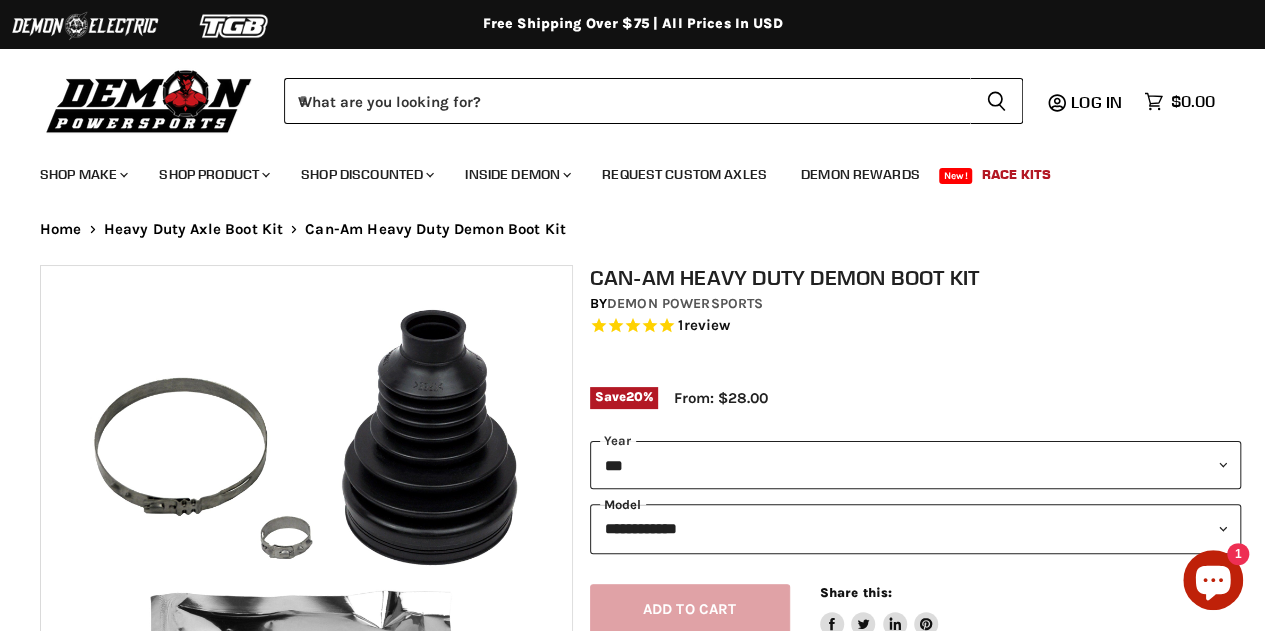 click on "**********" at bounding box center (916, 528) 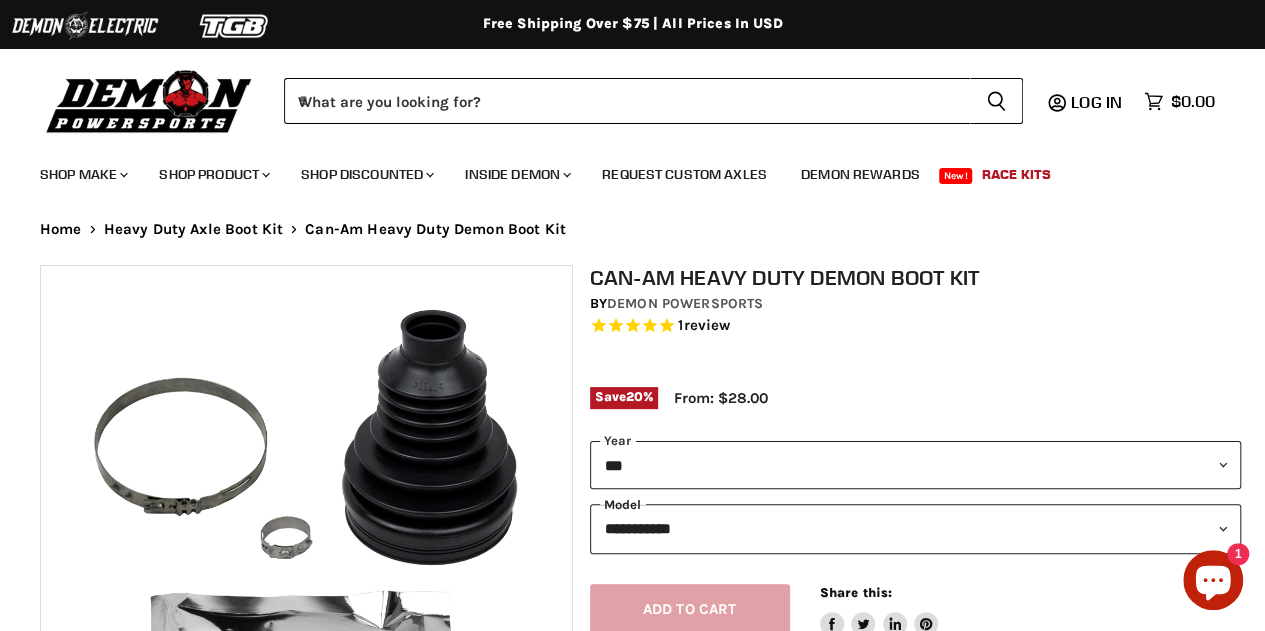 click on "**********" at bounding box center [916, 528] 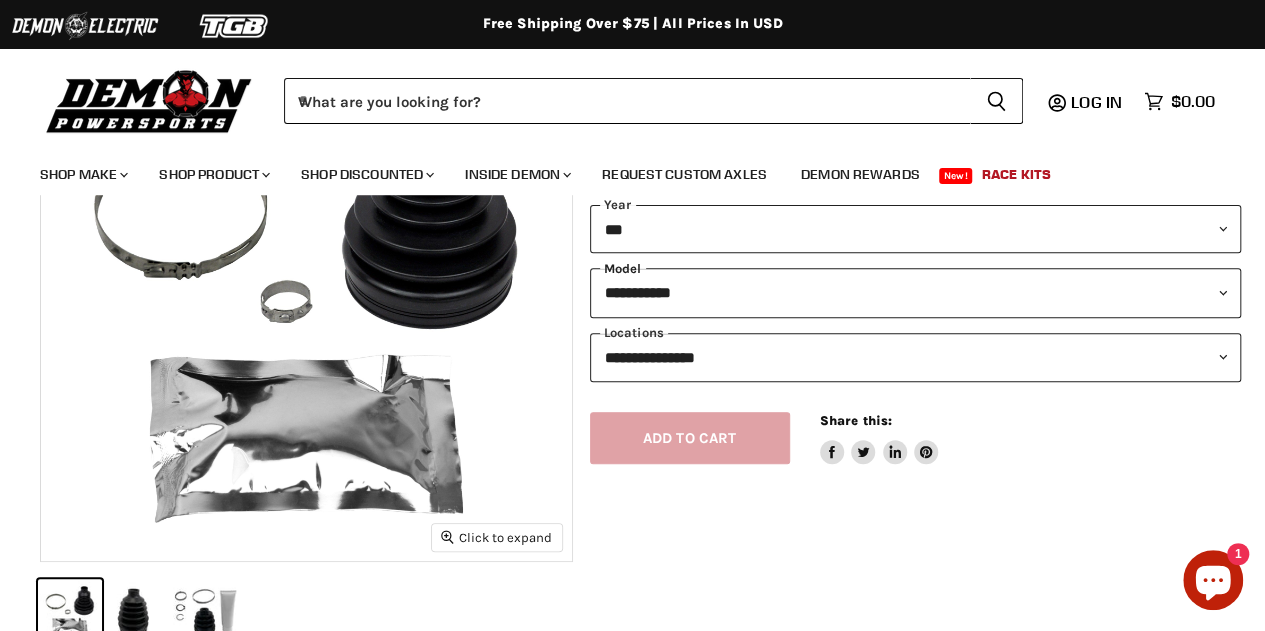 scroll, scrollTop: 266, scrollLeft: 0, axis: vertical 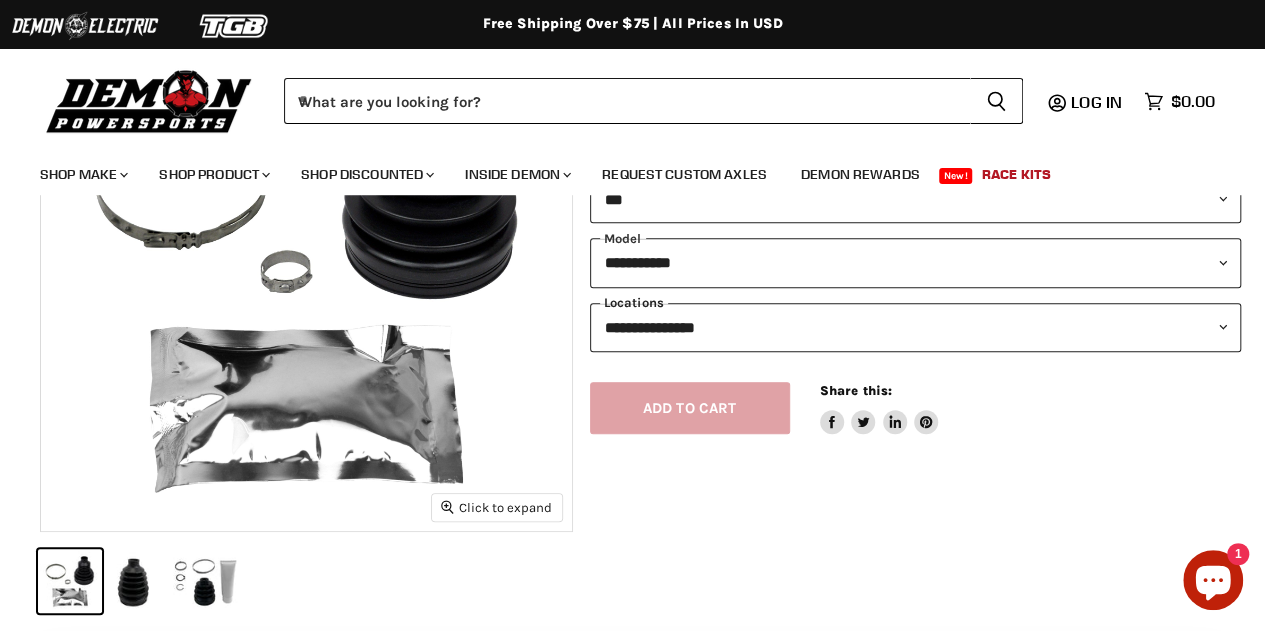 click on "**********" at bounding box center (916, 327) 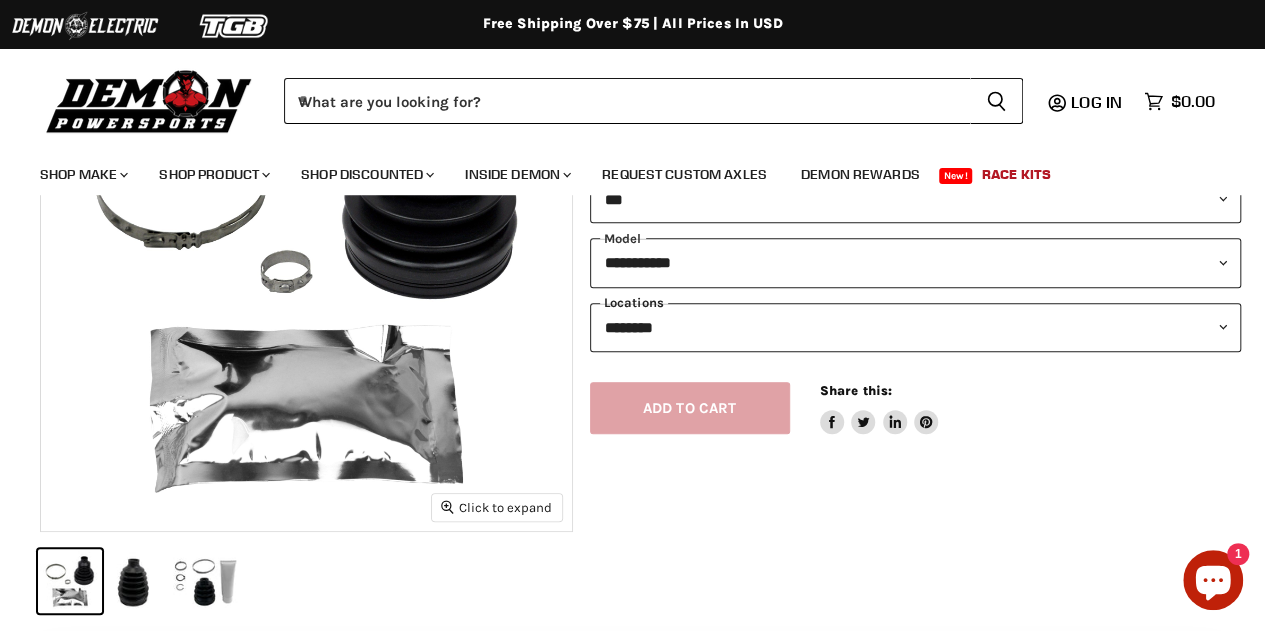 click on "**********" at bounding box center [916, 327] 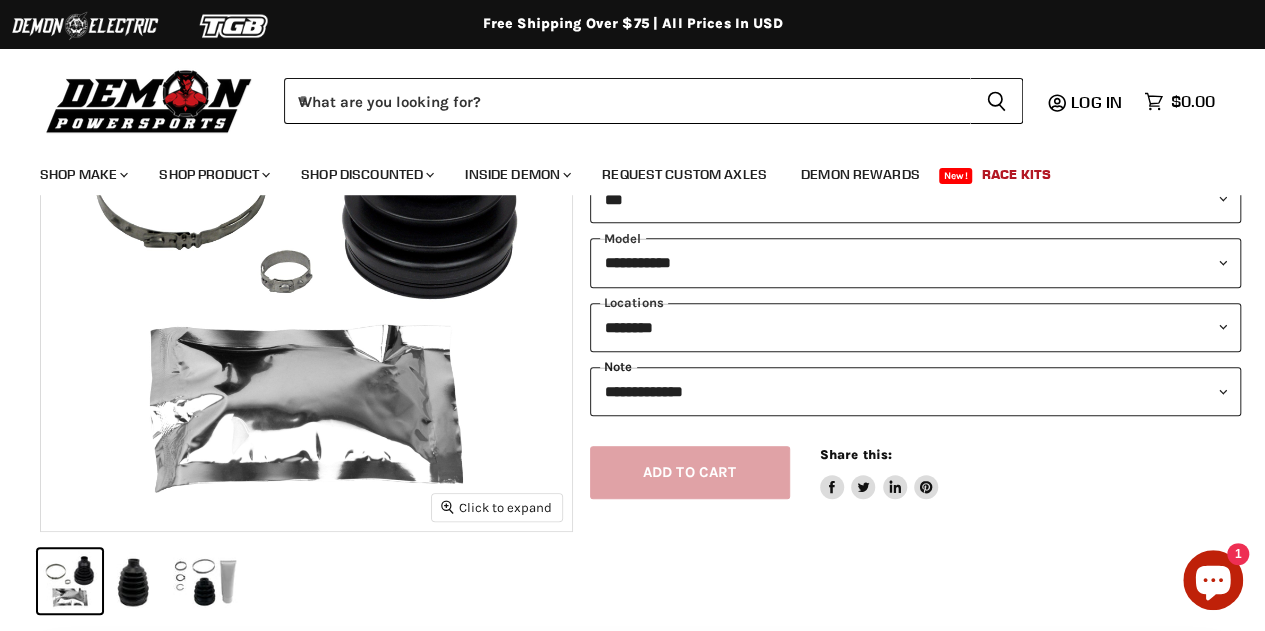 click on "**********" at bounding box center (916, 391) 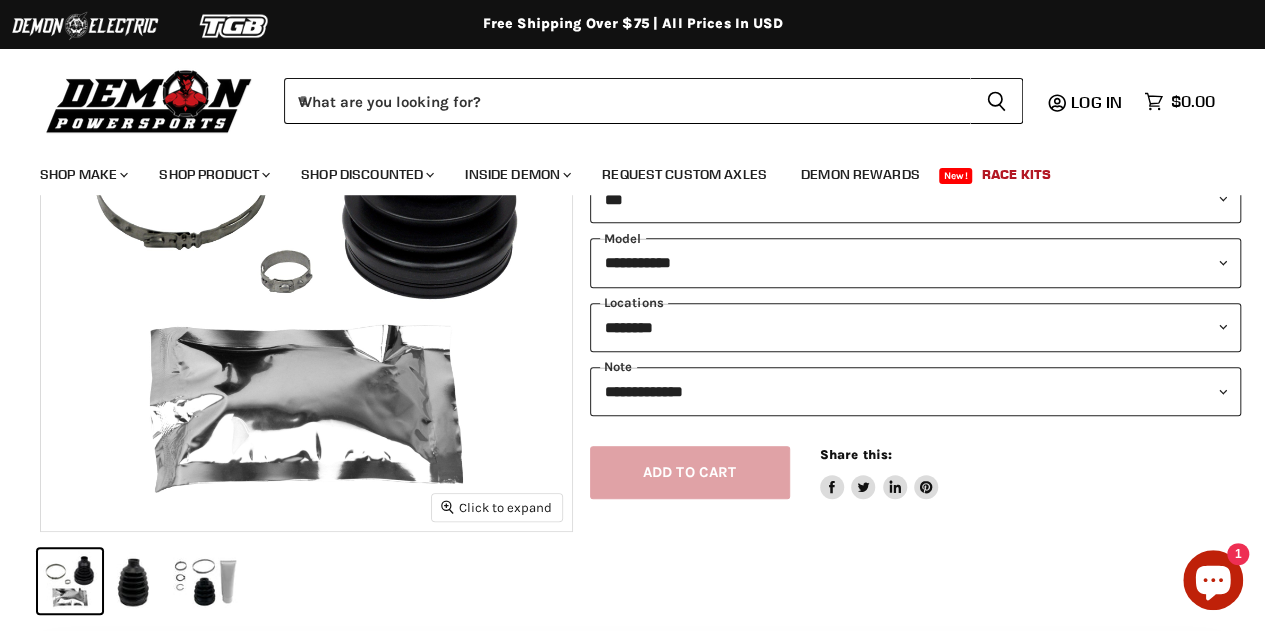 click on "**********" at bounding box center [899, 309] 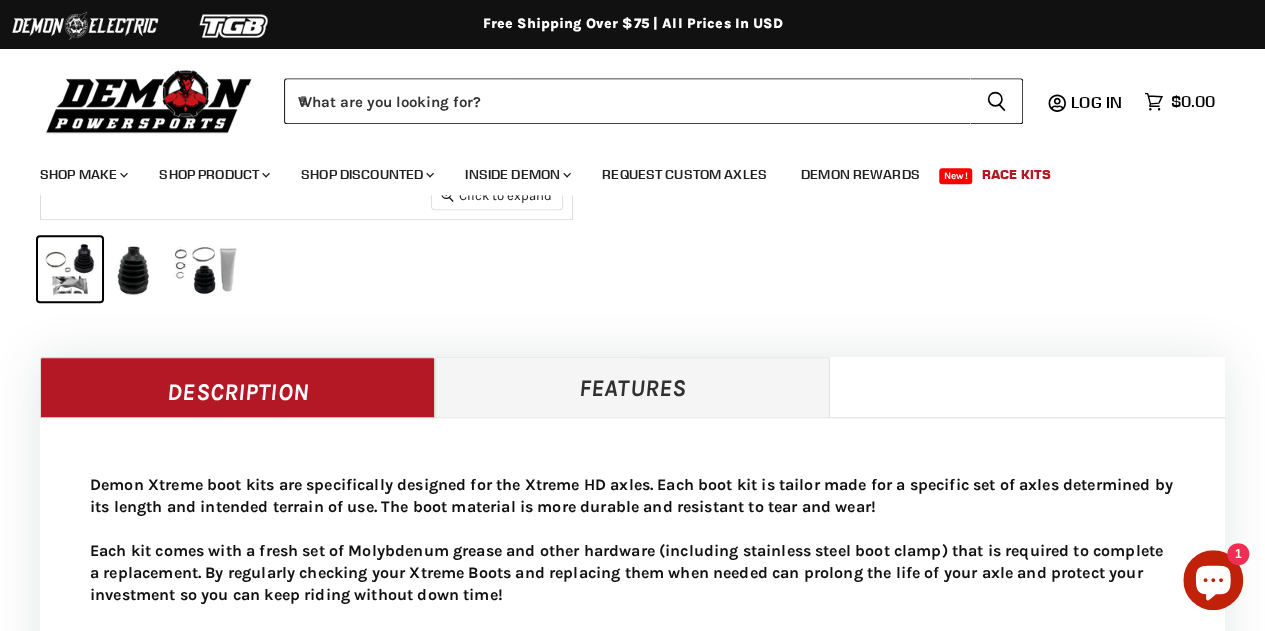 scroll, scrollTop: 533, scrollLeft: 0, axis: vertical 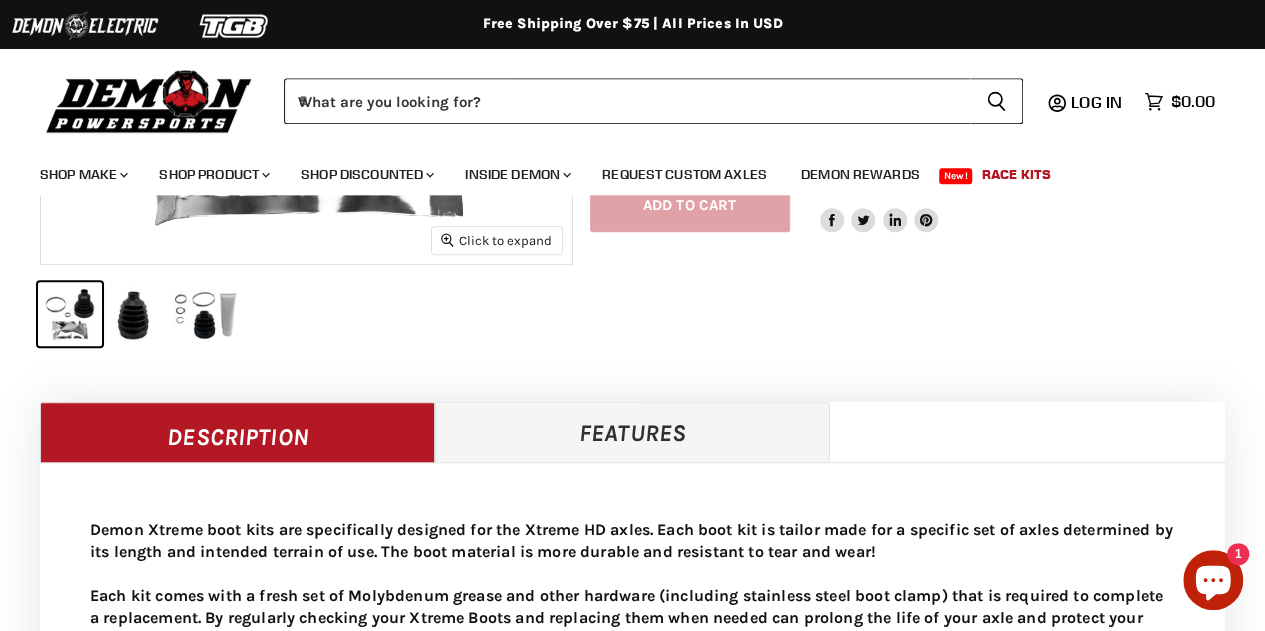 click on "Features" at bounding box center [632, 432] 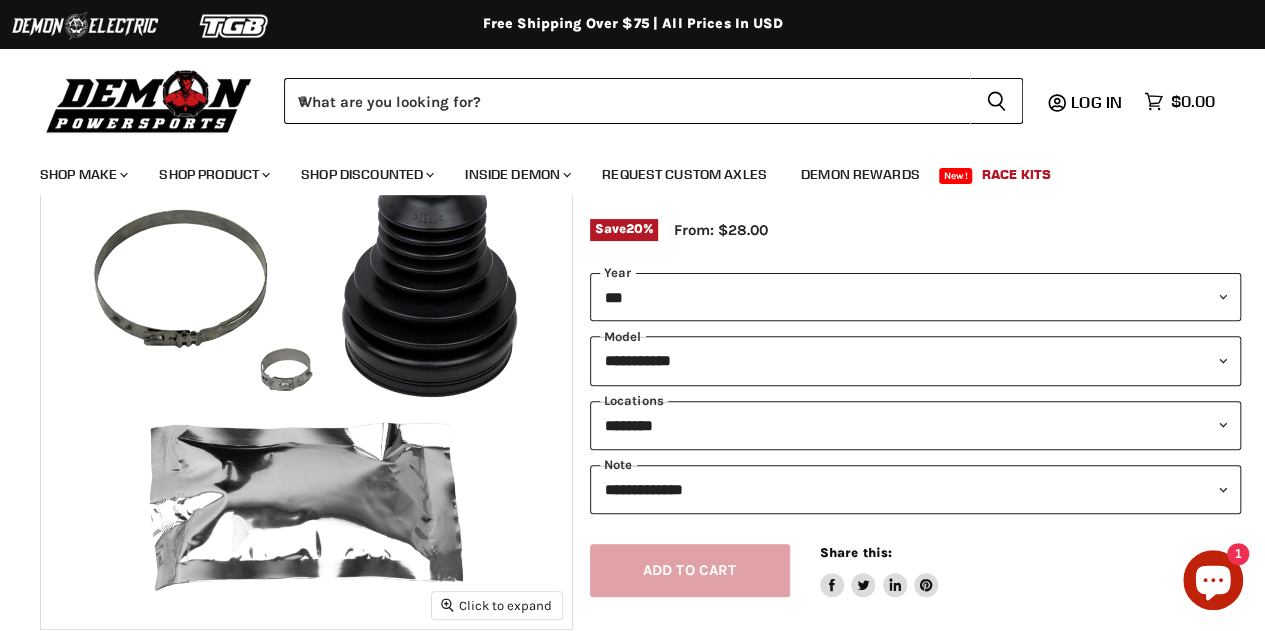 scroll, scrollTop: 266, scrollLeft: 0, axis: vertical 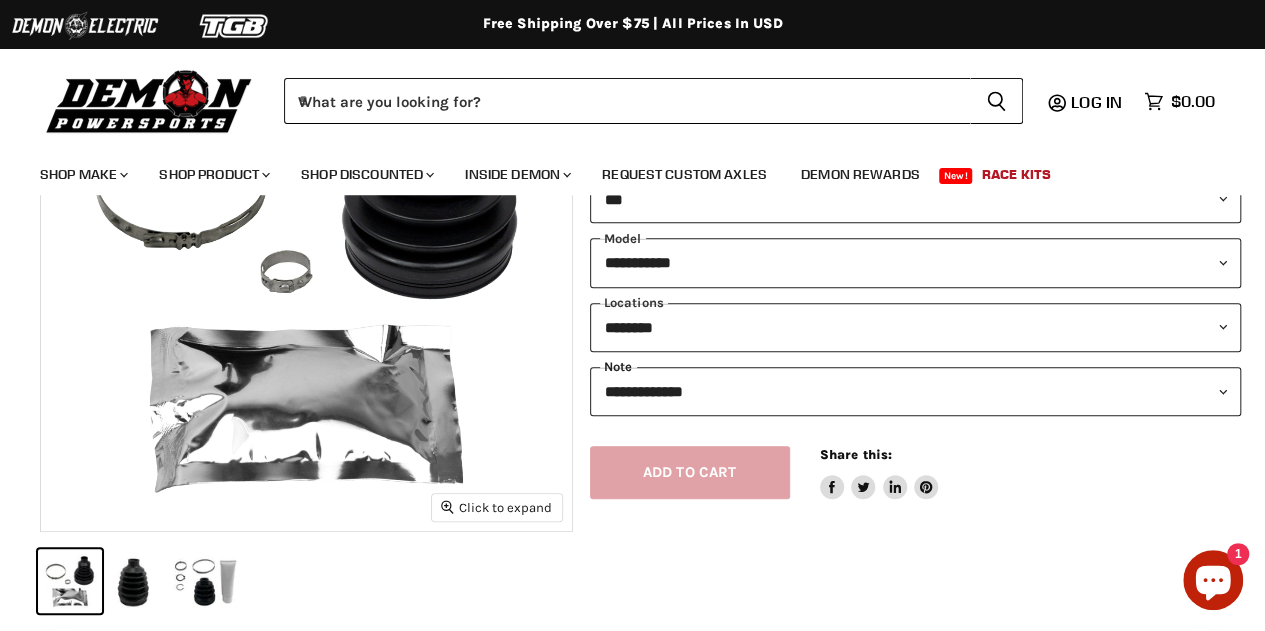 click on "**********" at bounding box center (916, 391) 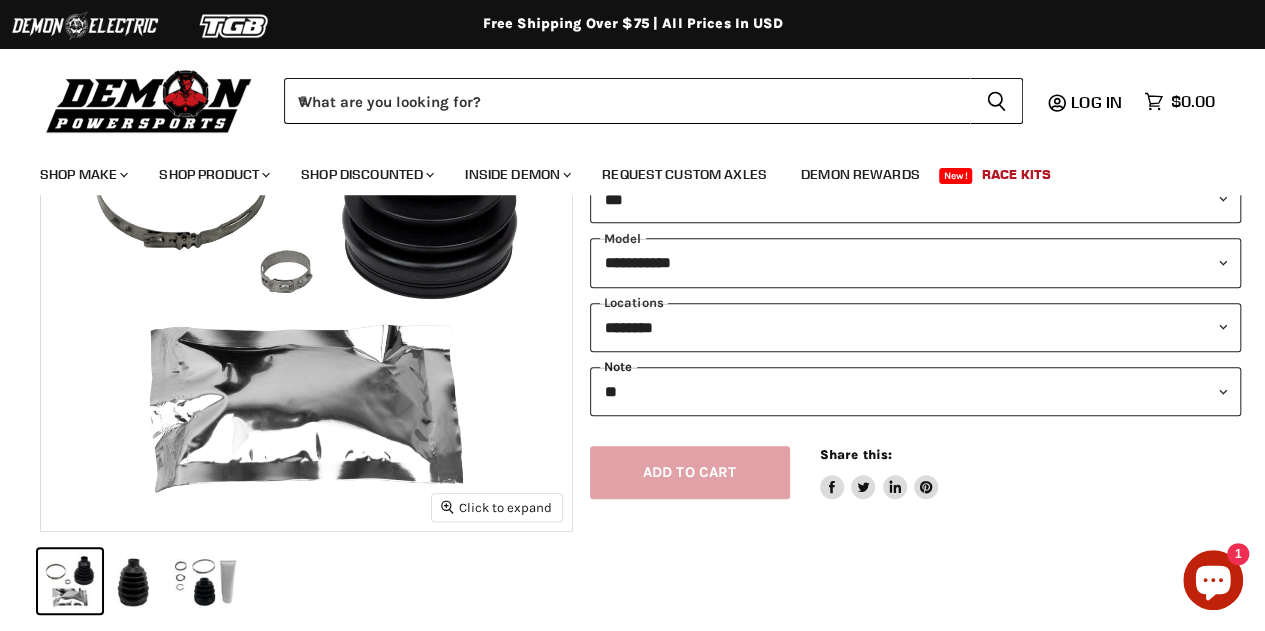 click on "**********" at bounding box center [916, 391] 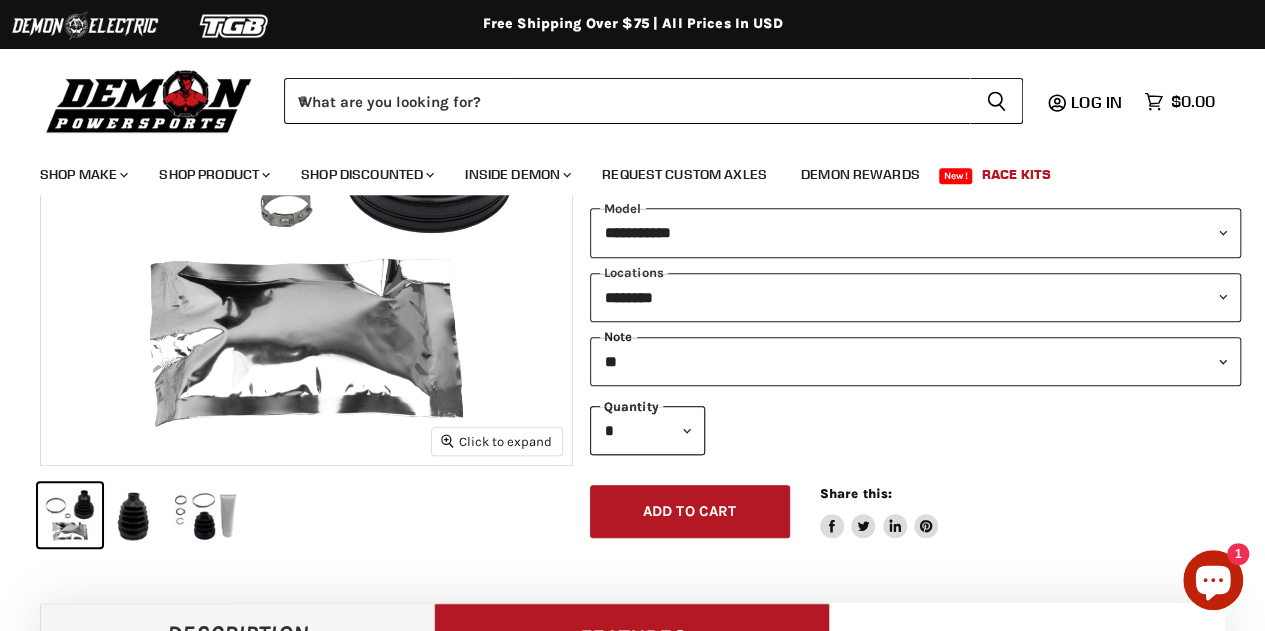 scroll, scrollTop: 333, scrollLeft: 0, axis: vertical 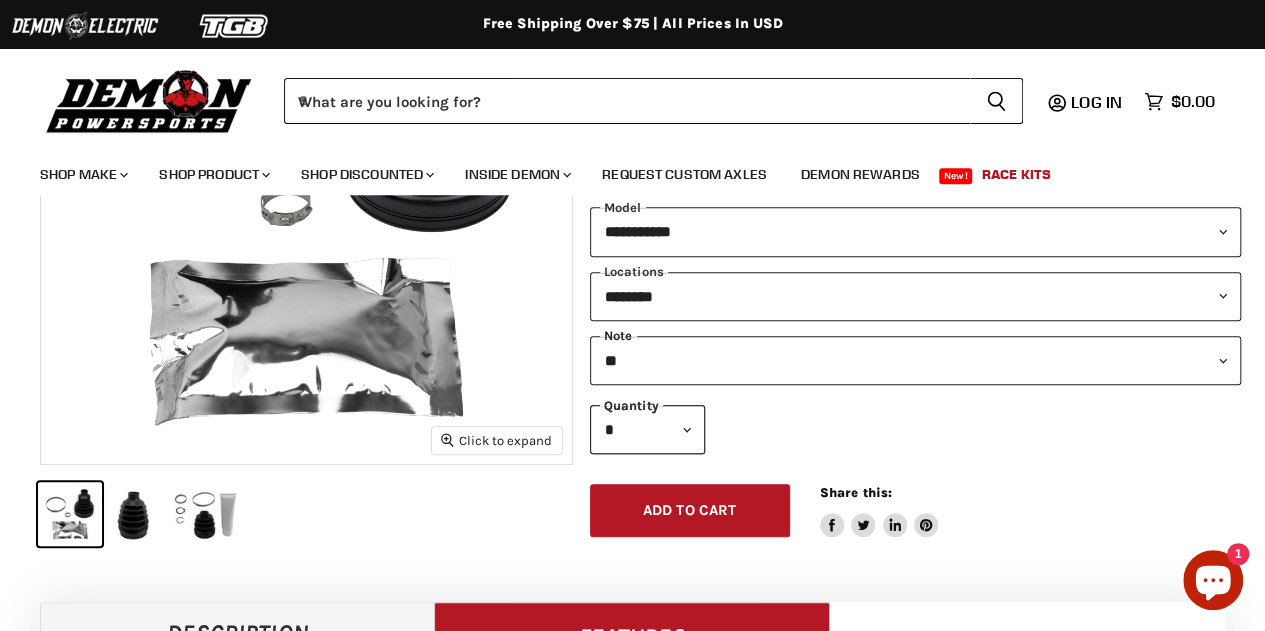 click on "**********" at bounding box center [916, 360] 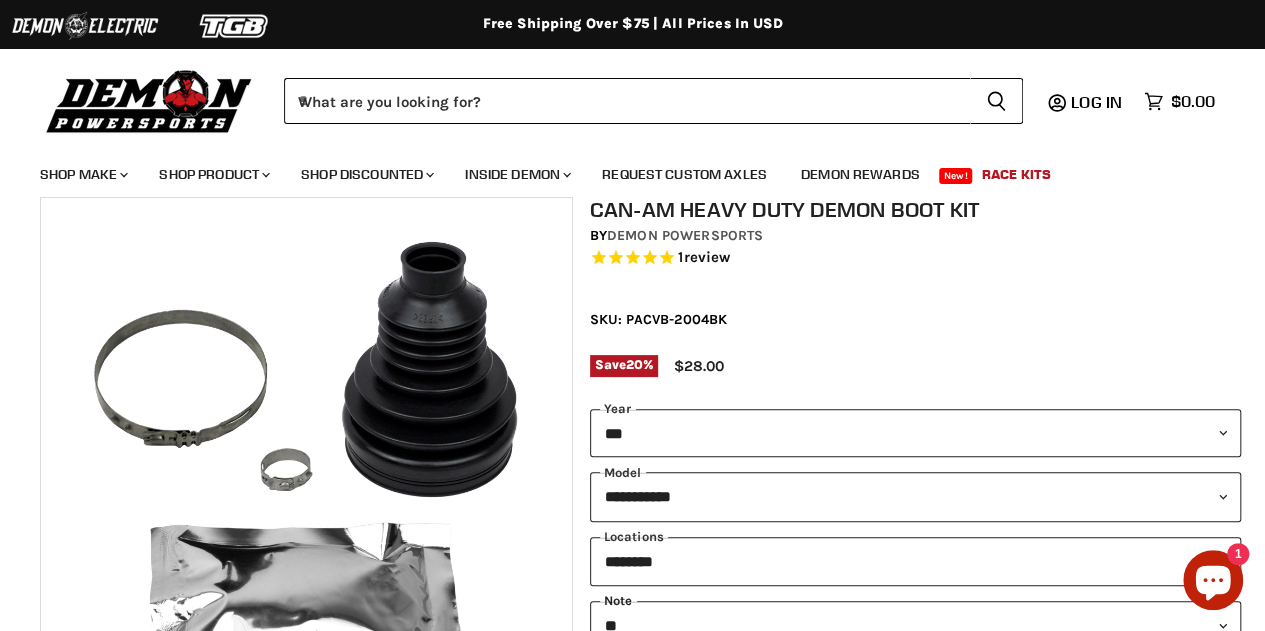 scroll, scrollTop: 66, scrollLeft: 0, axis: vertical 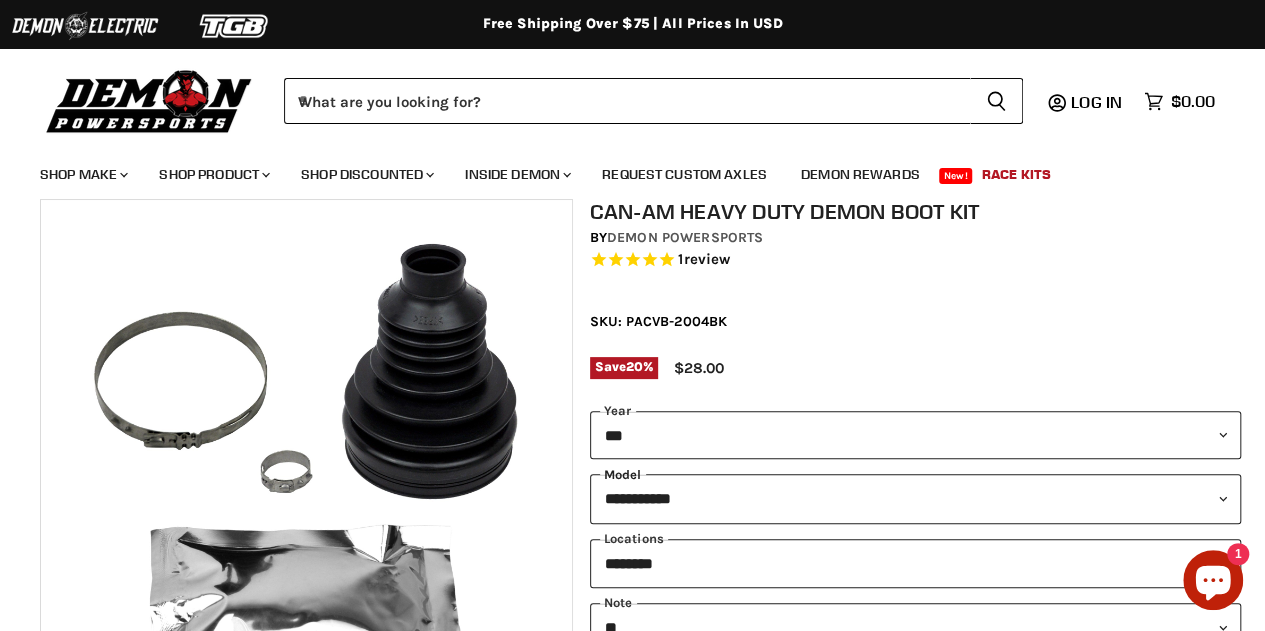 click on "**********" at bounding box center (916, 498) 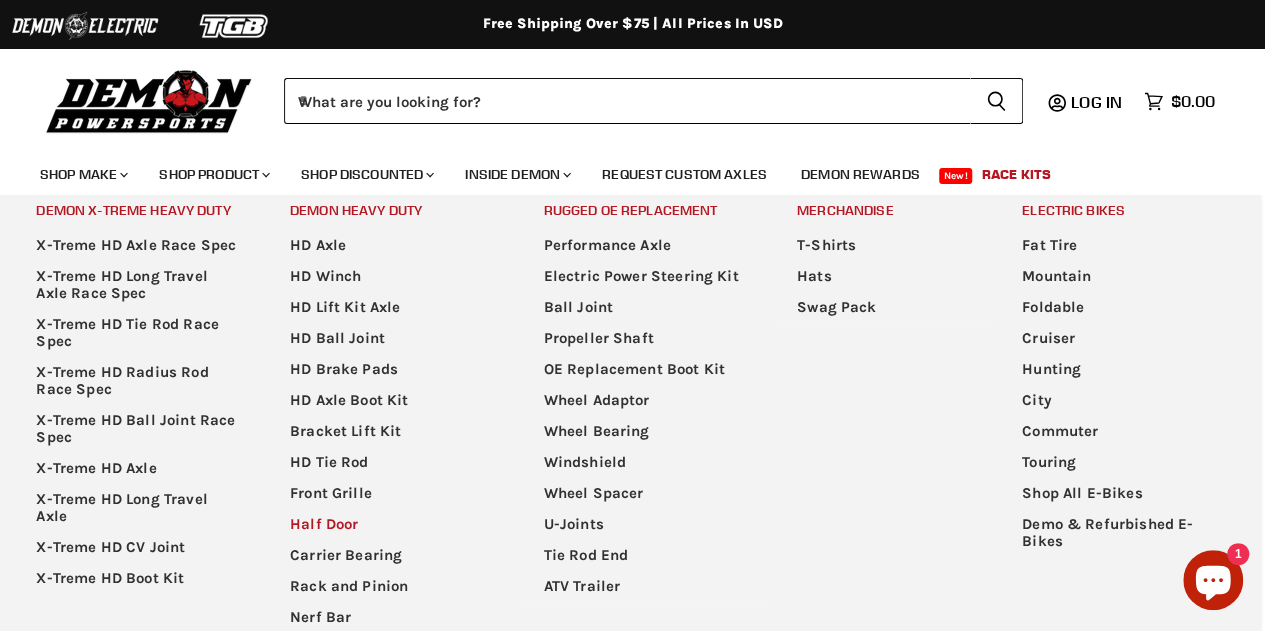 scroll, scrollTop: 266, scrollLeft: 0, axis: vertical 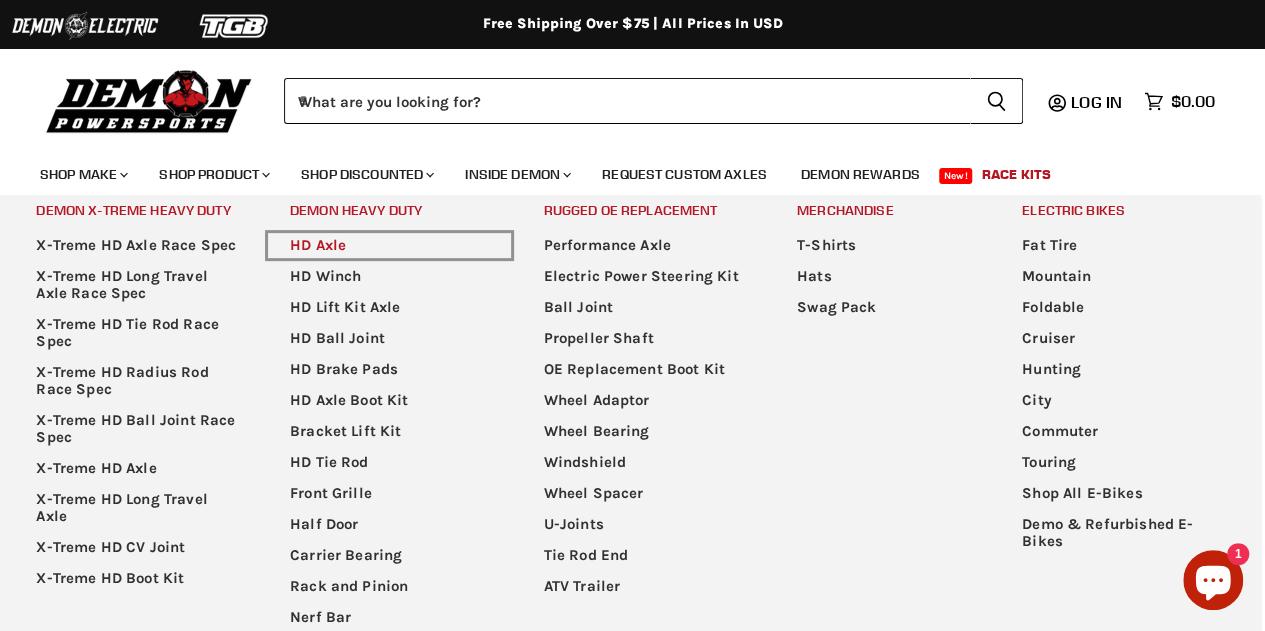 click on "HD Axle" at bounding box center [390, 245] 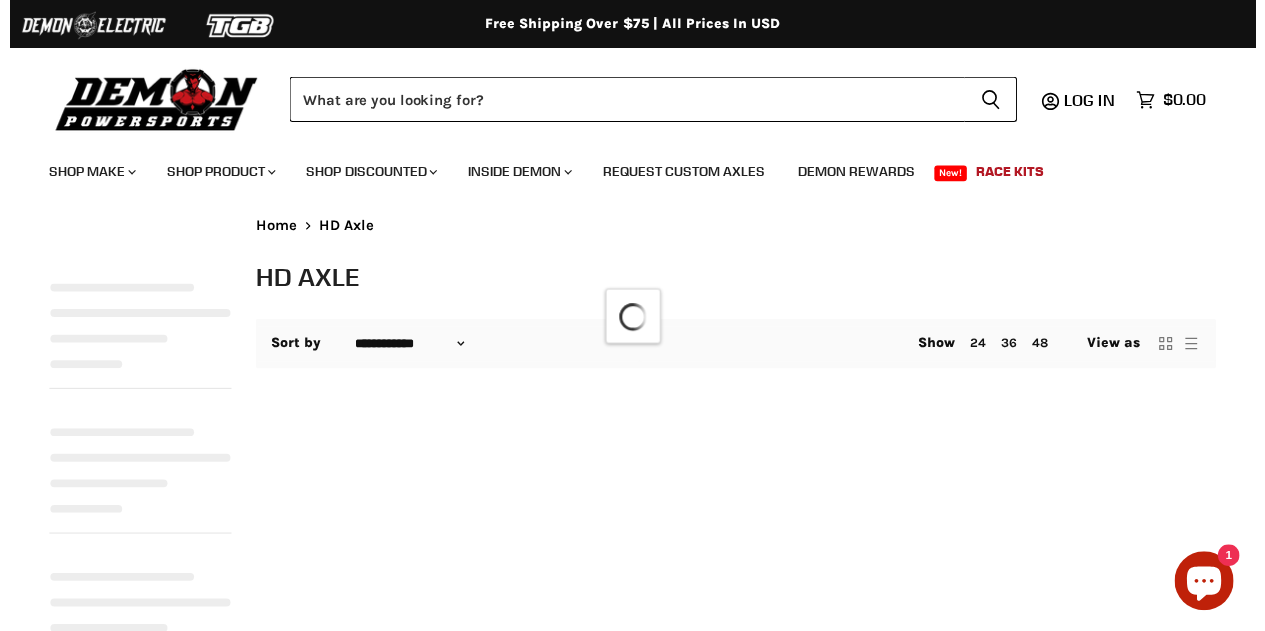 scroll, scrollTop: 0, scrollLeft: 0, axis: both 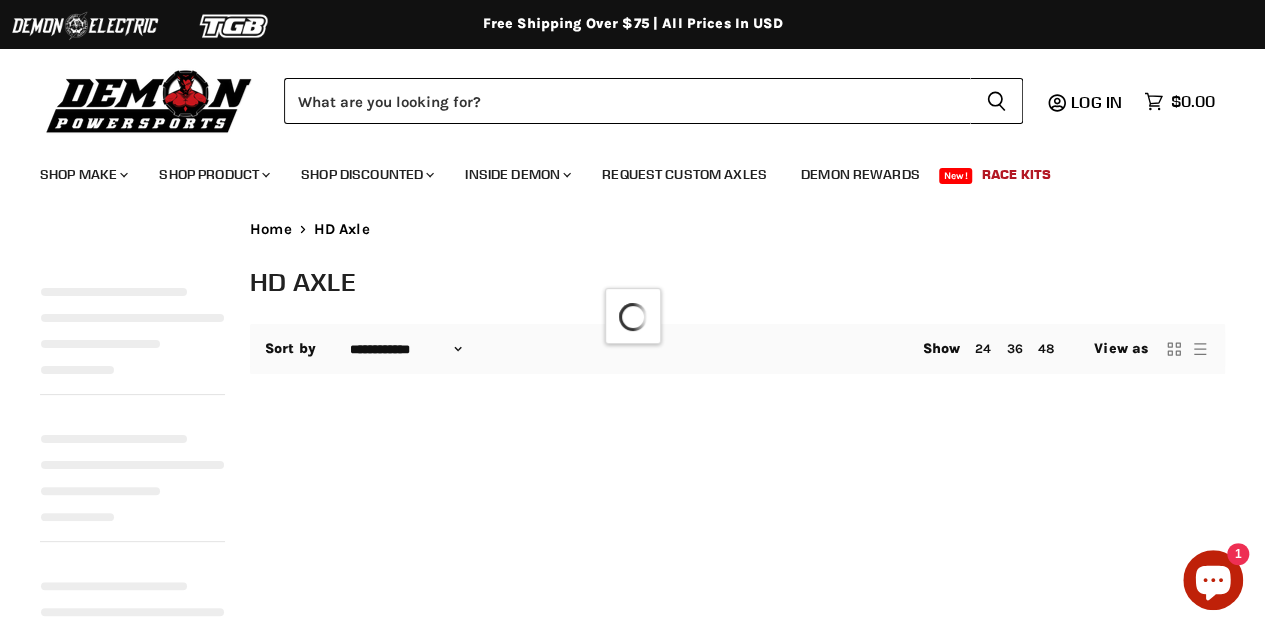 select on "**********" 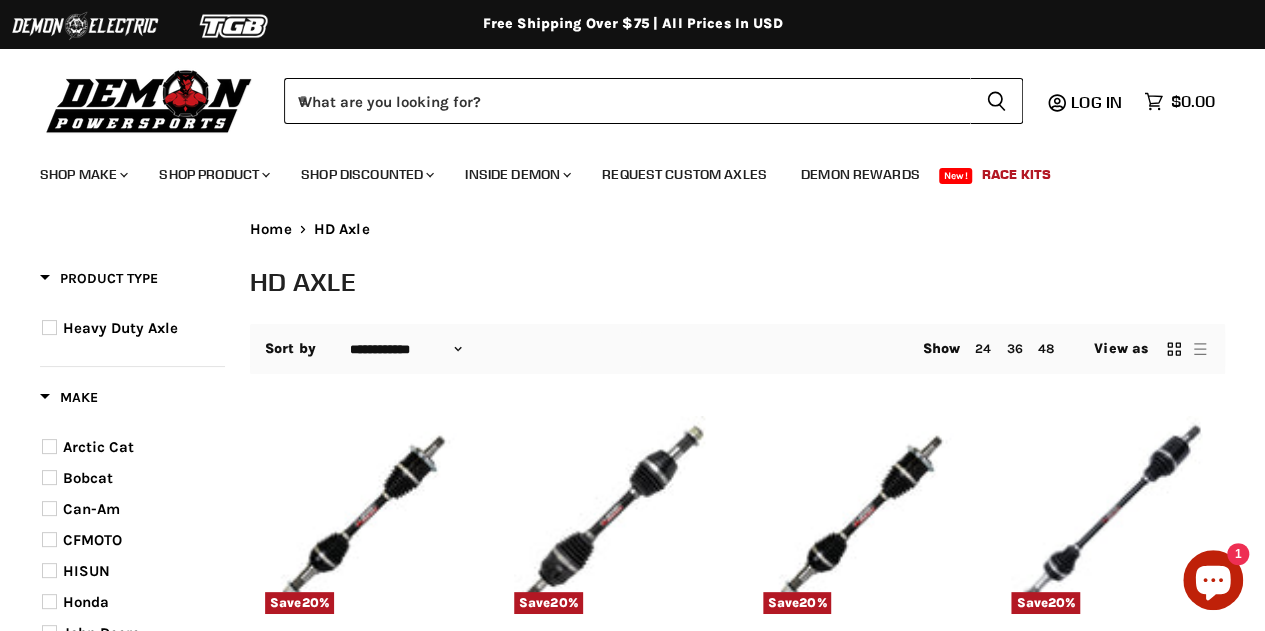 scroll, scrollTop: 0, scrollLeft: 0, axis: both 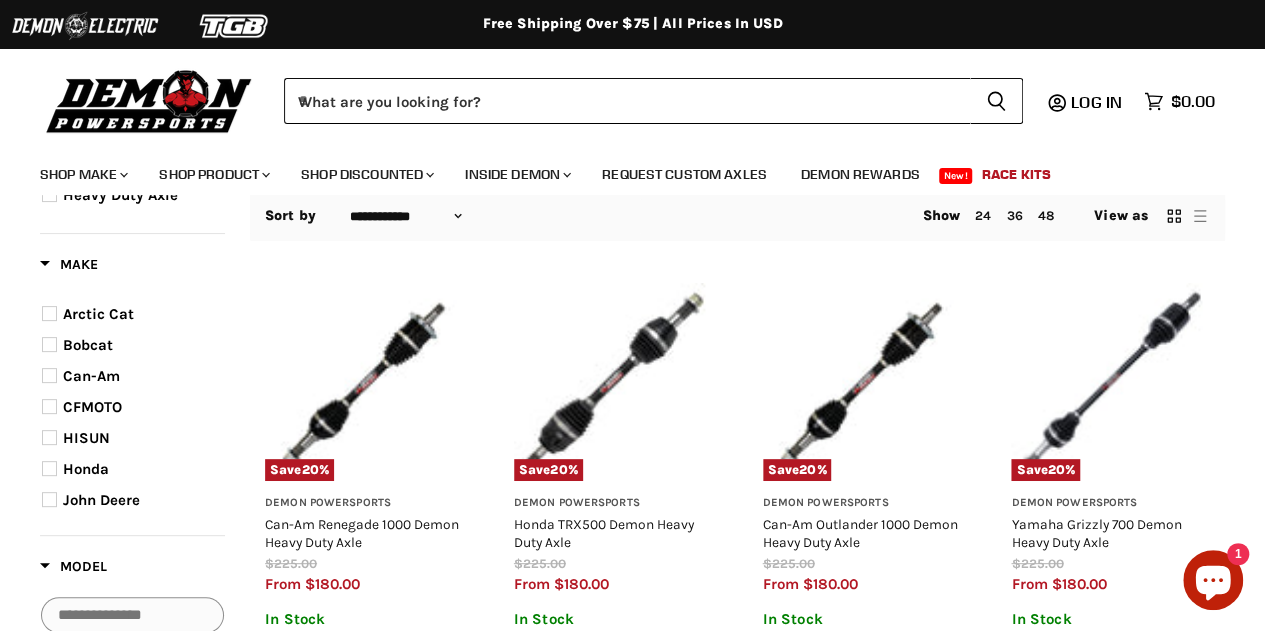 click at bounding box center (49, 375) 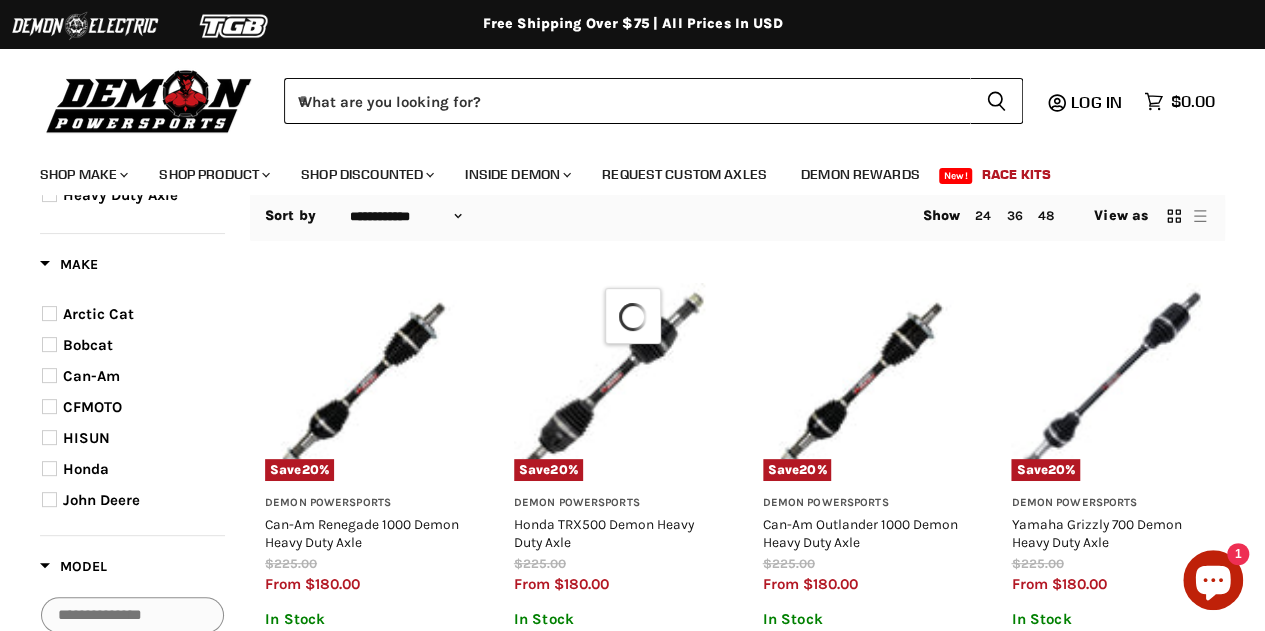 select on "**********" 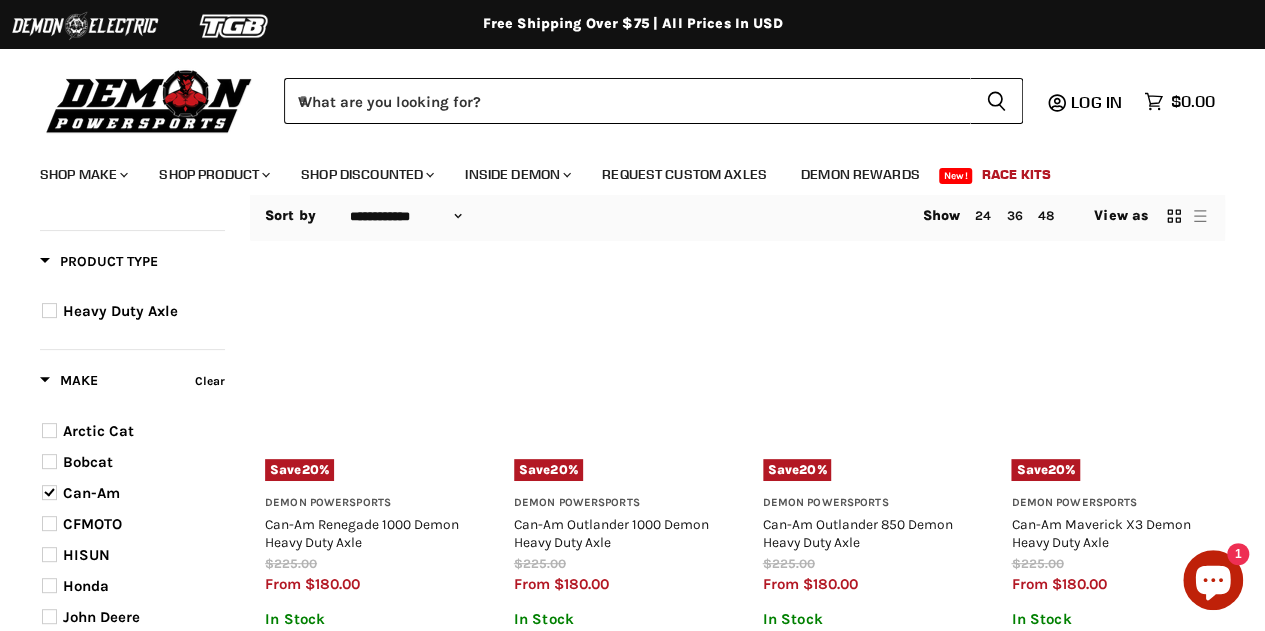 scroll, scrollTop: 248, scrollLeft: 0, axis: vertical 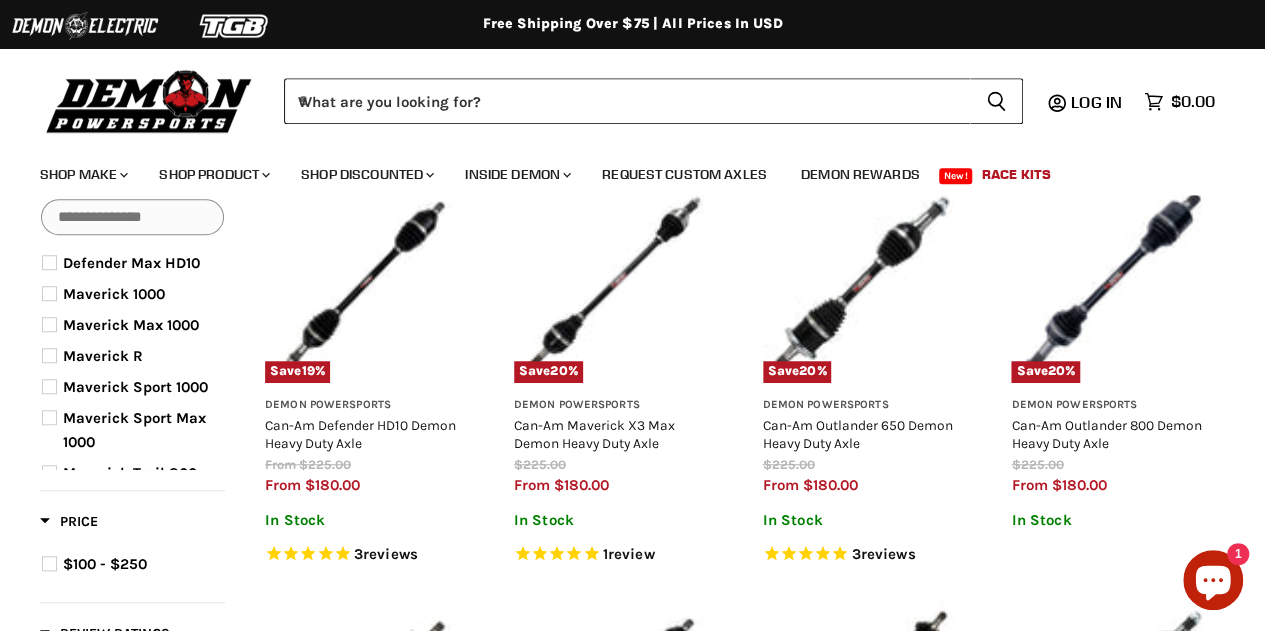 click at bounding box center (49, 324) 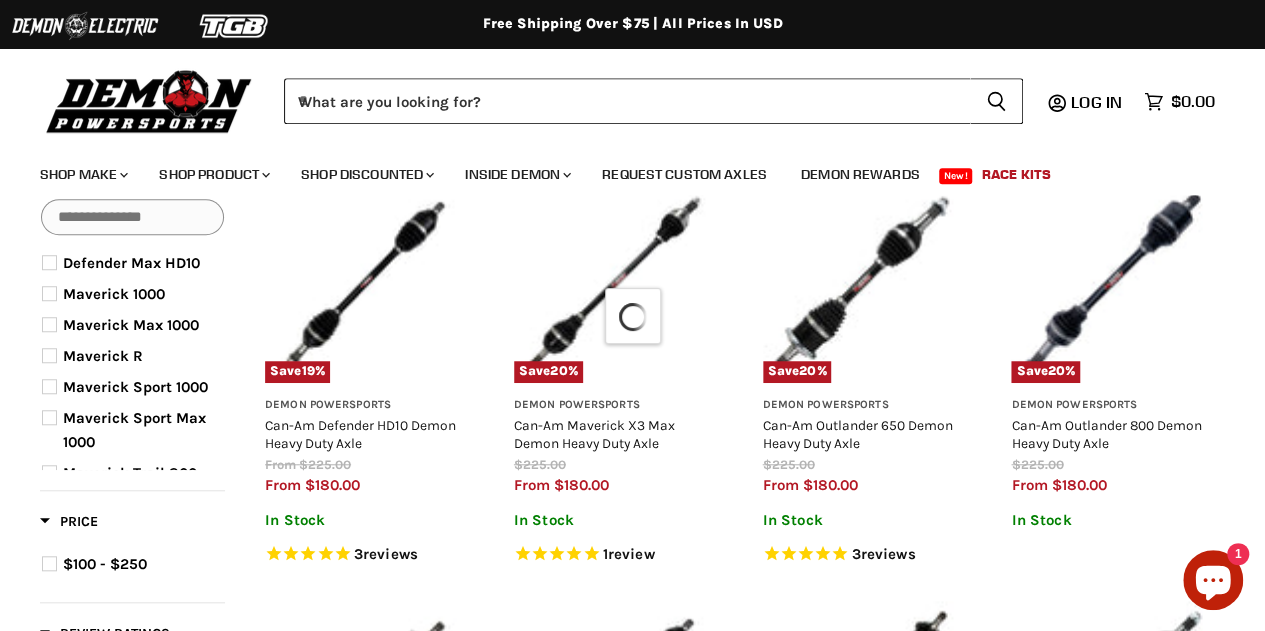 select on "**********" 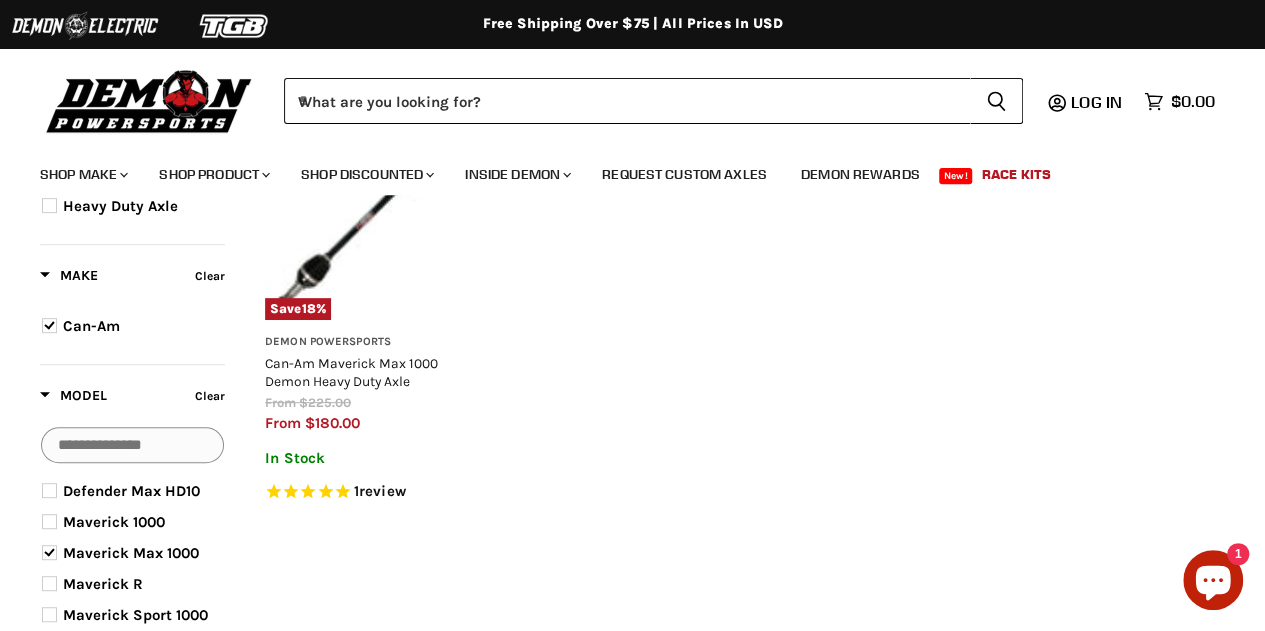 scroll, scrollTop: 254, scrollLeft: 0, axis: vertical 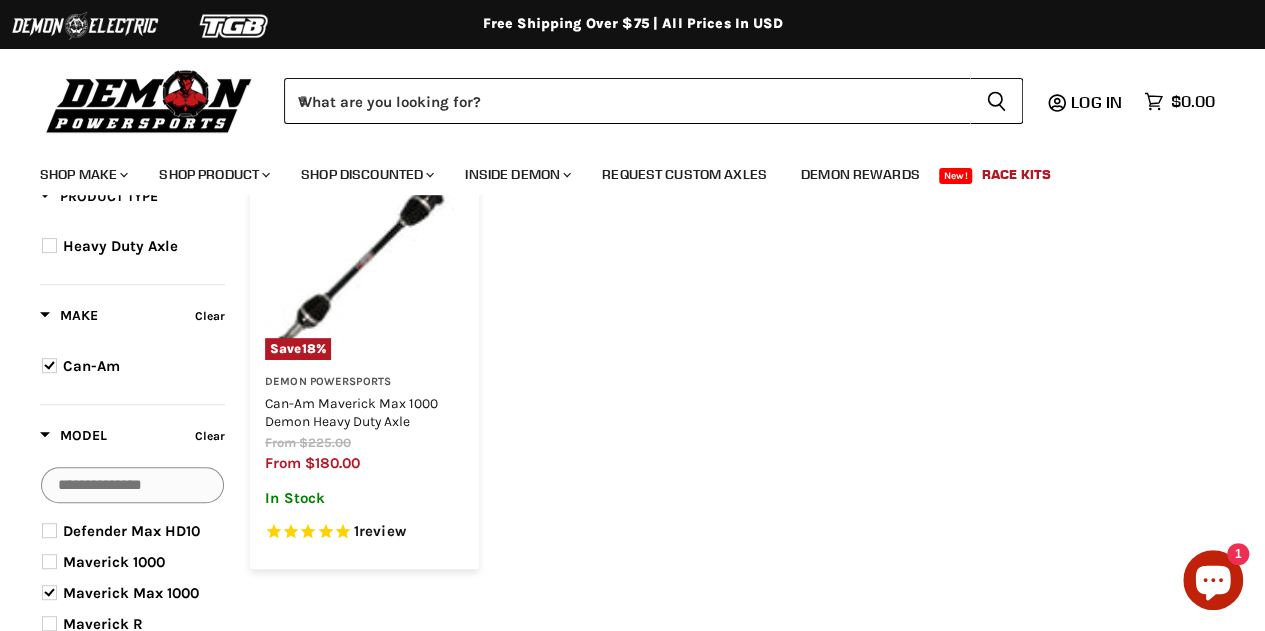 click on "Demon Powersports" at bounding box center [364, 382] 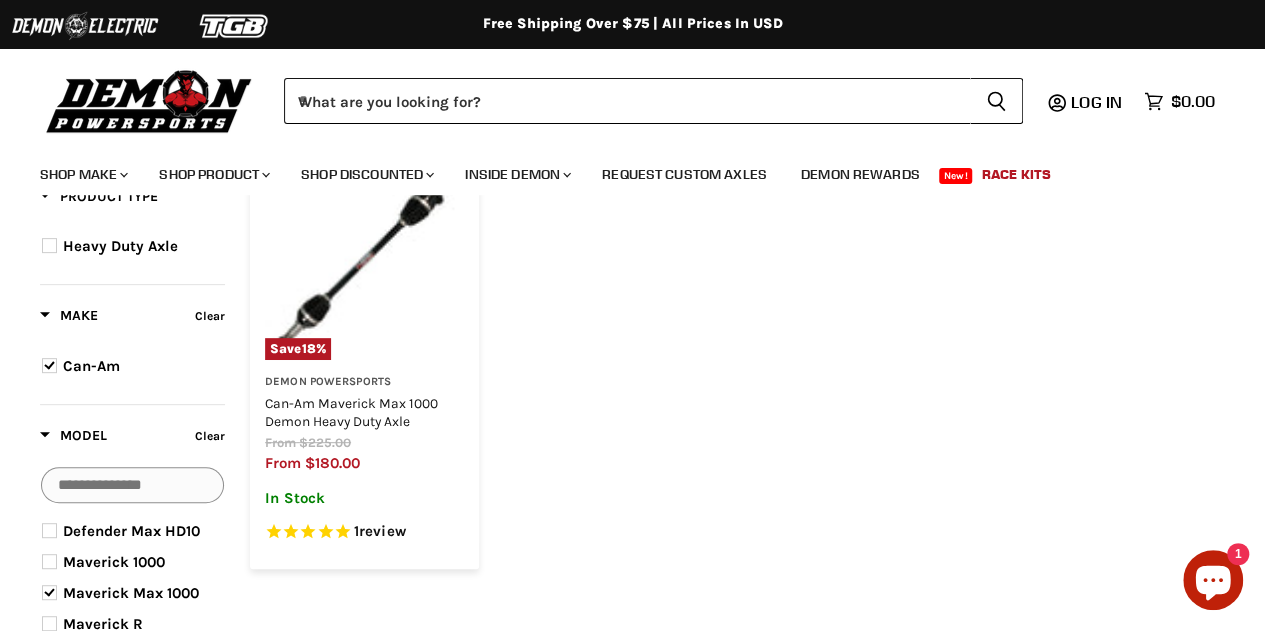 click at bounding box center (364, 261) 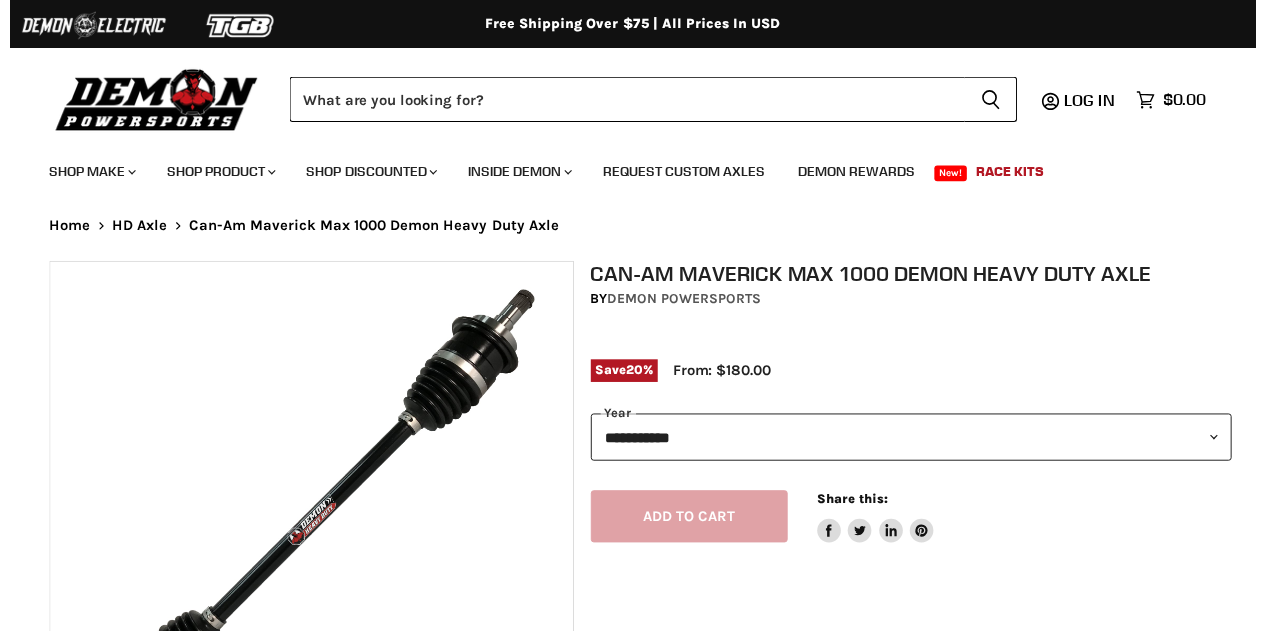 scroll, scrollTop: 0, scrollLeft: 0, axis: both 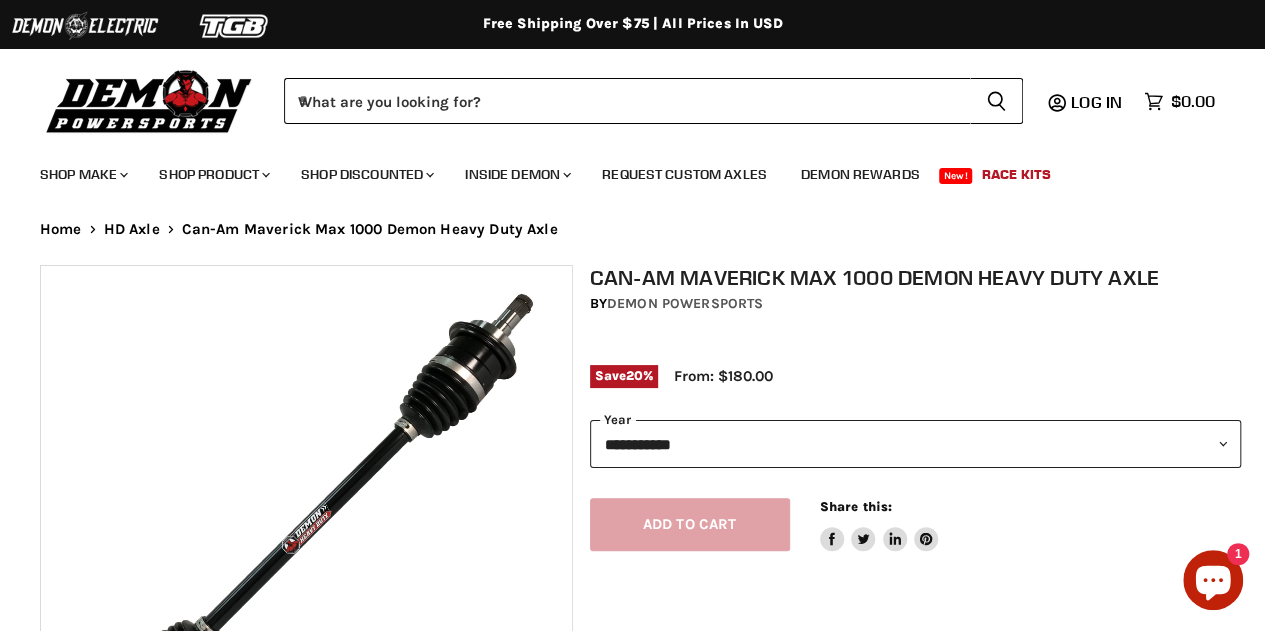click on "**********" at bounding box center (916, 444) 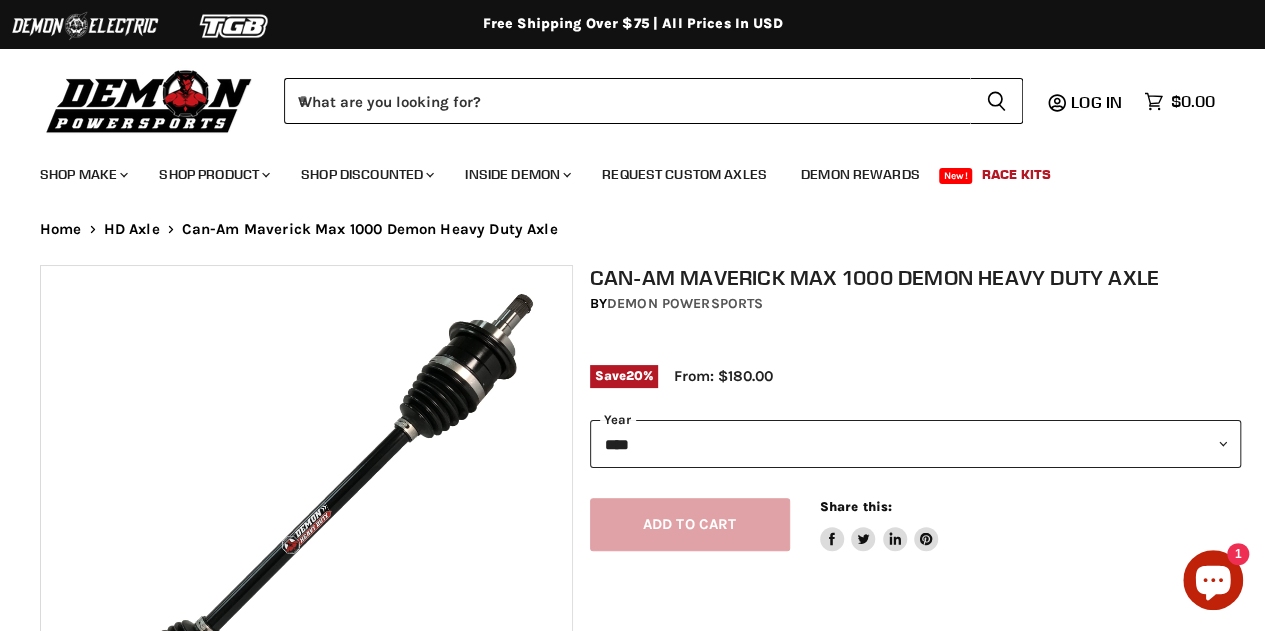 click on "**********" at bounding box center [916, 444] 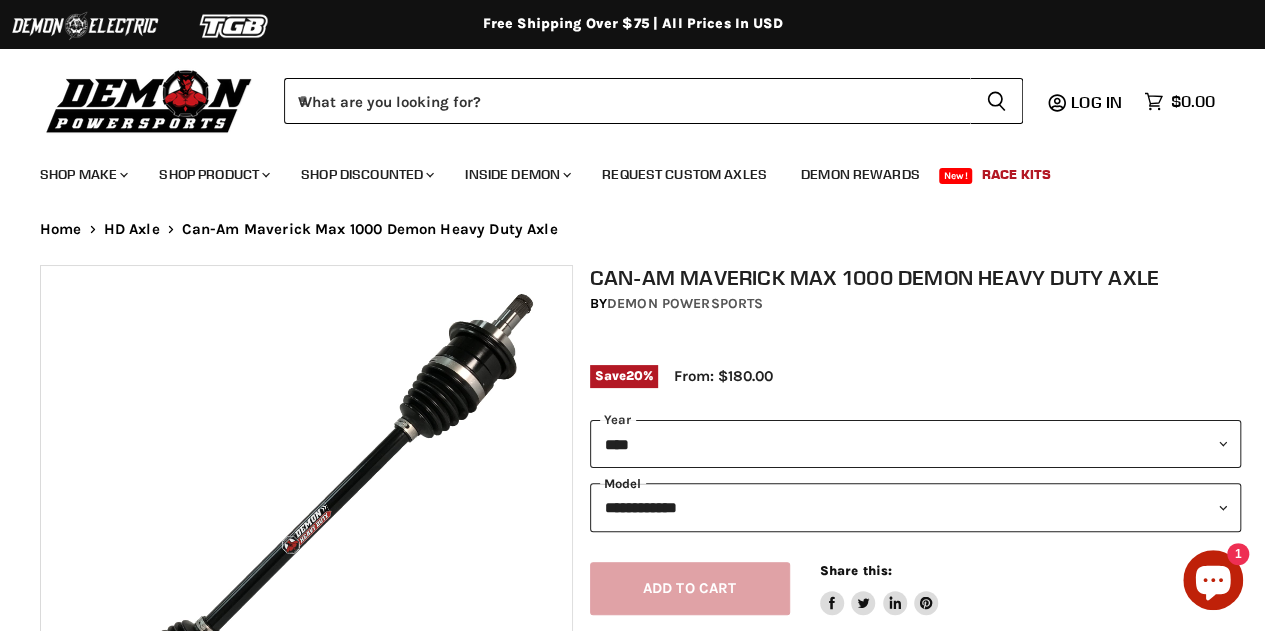 click on "**********" at bounding box center [916, 507] 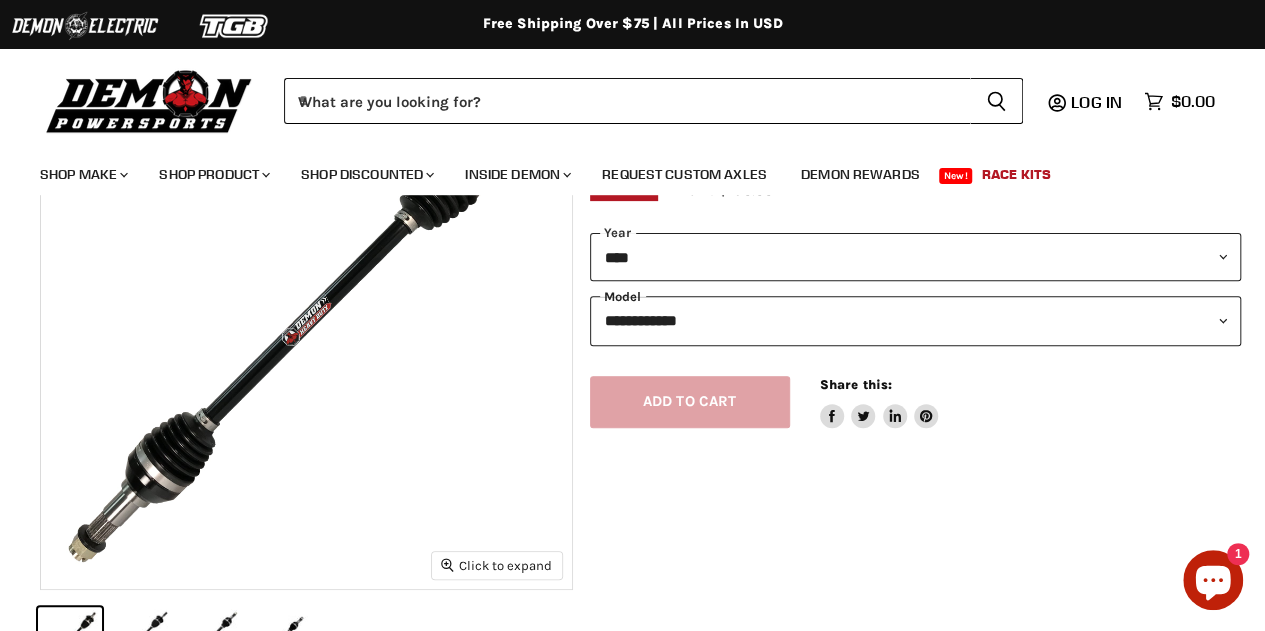 scroll, scrollTop: 266, scrollLeft: 0, axis: vertical 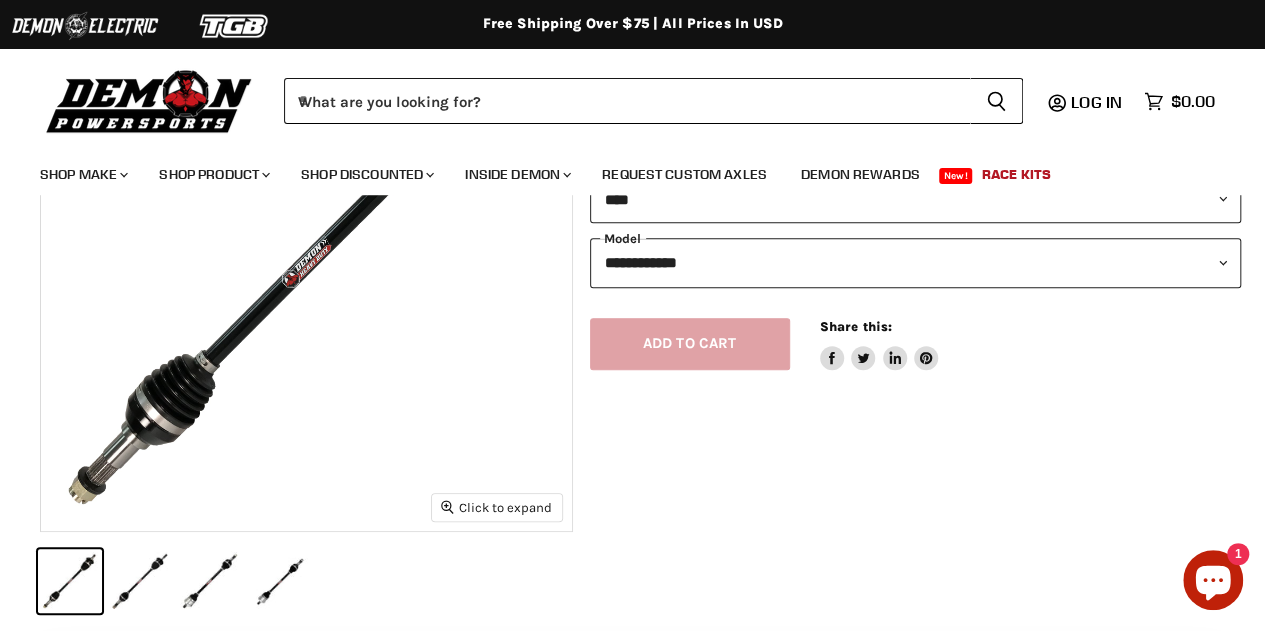 click on "**********" at bounding box center (916, 262) 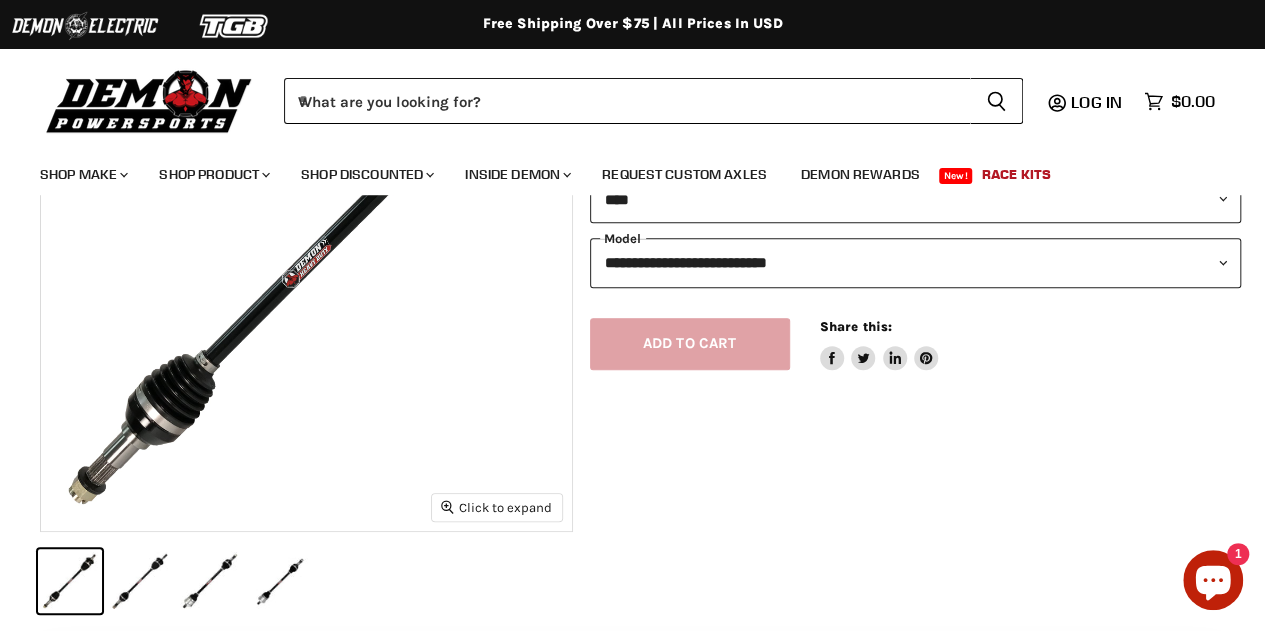 click on "**********" at bounding box center (916, 262) 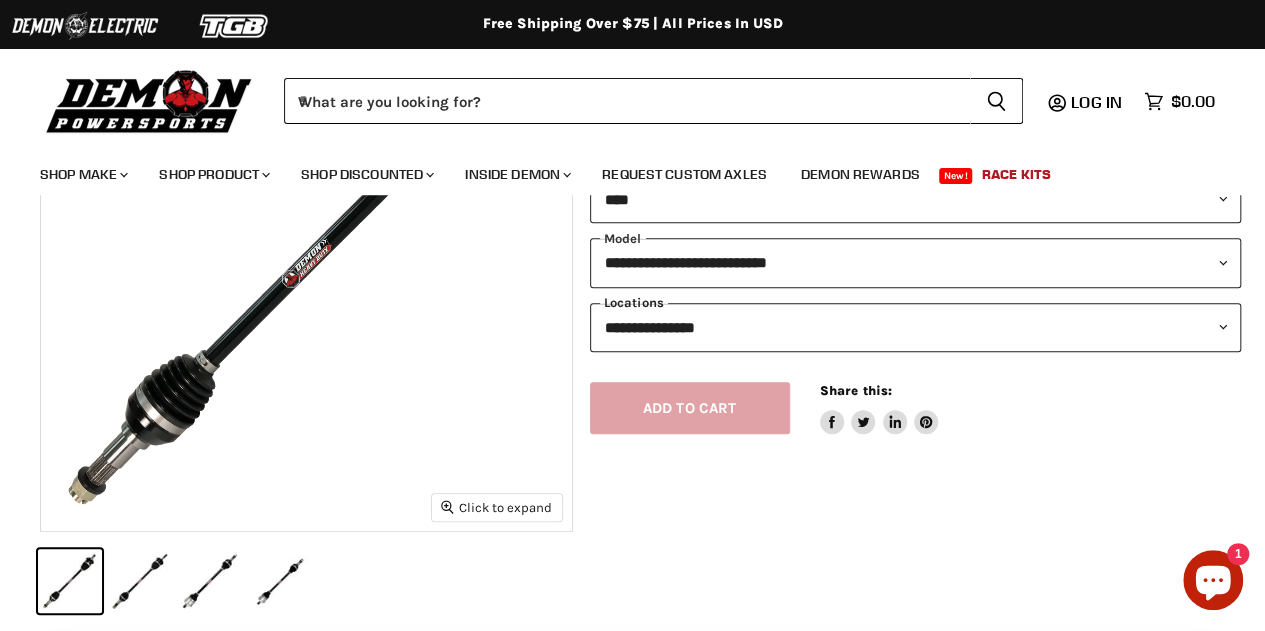 click on "**********" at bounding box center (916, 327) 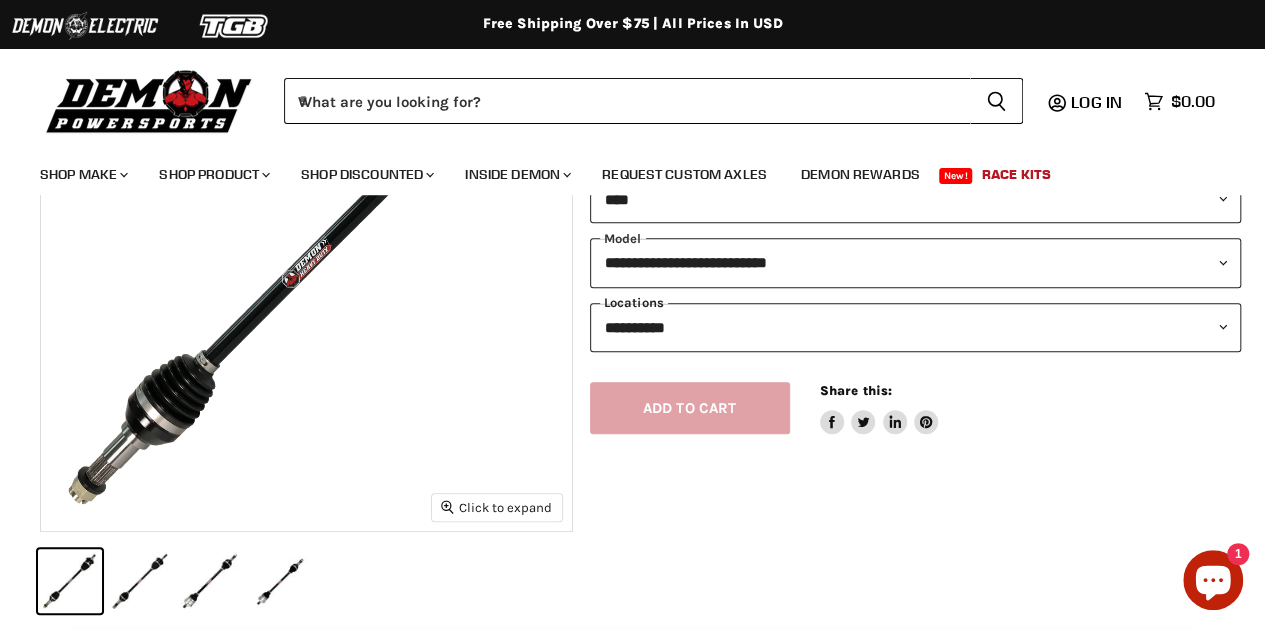 click on "**********" at bounding box center (916, 327) 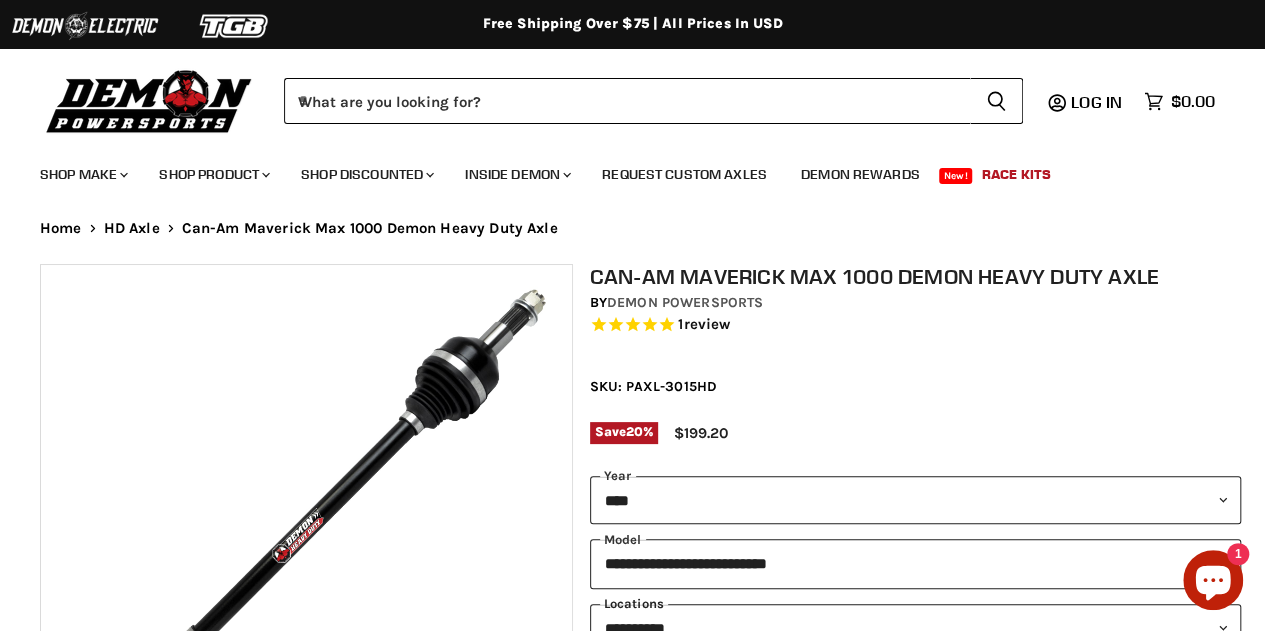 scroll, scrollTop: 0, scrollLeft: 0, axis: both 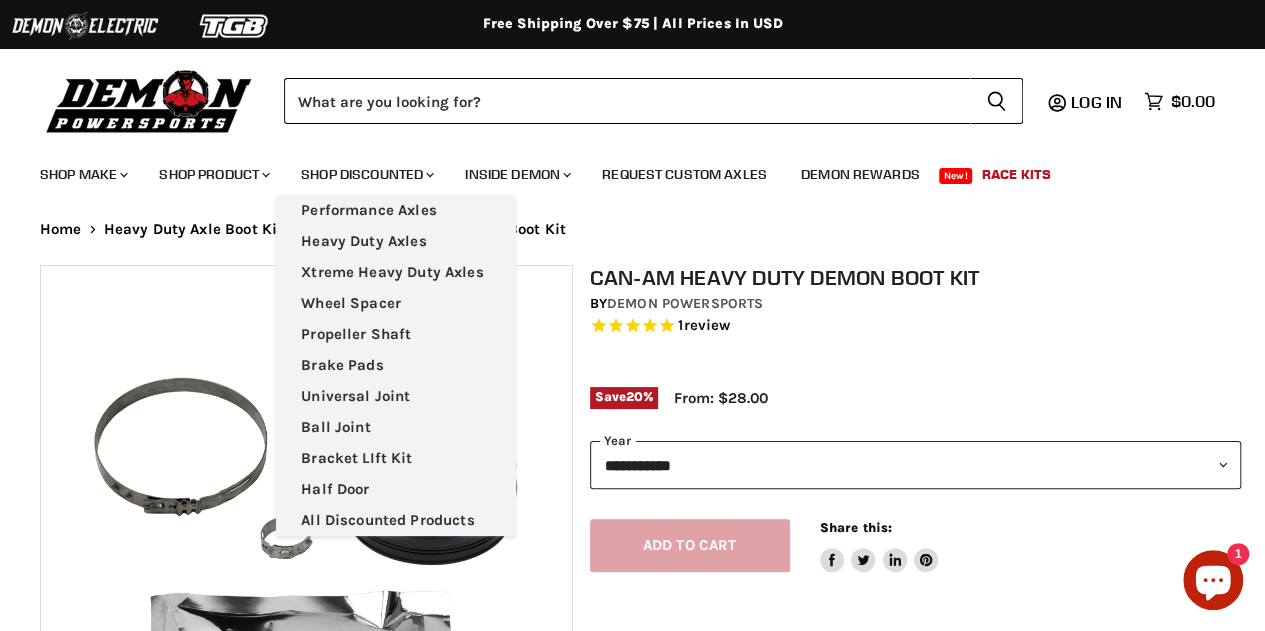select on "******" 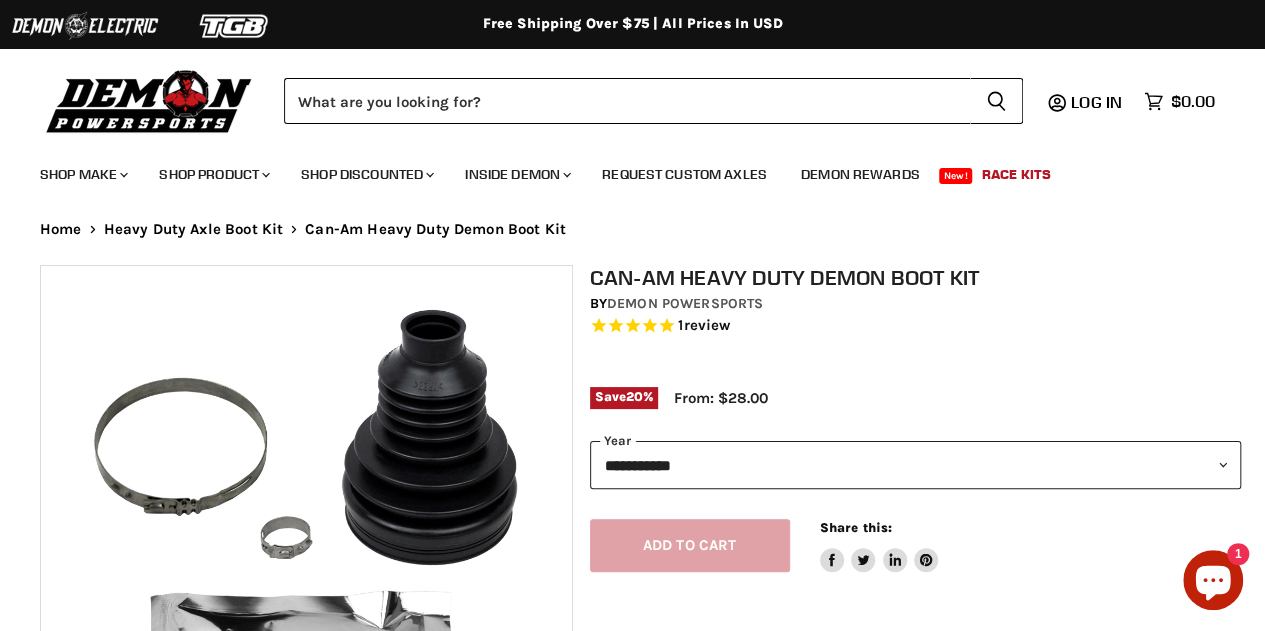 scroll, scrollTop: 0, scrollLeft: 0, axis: both 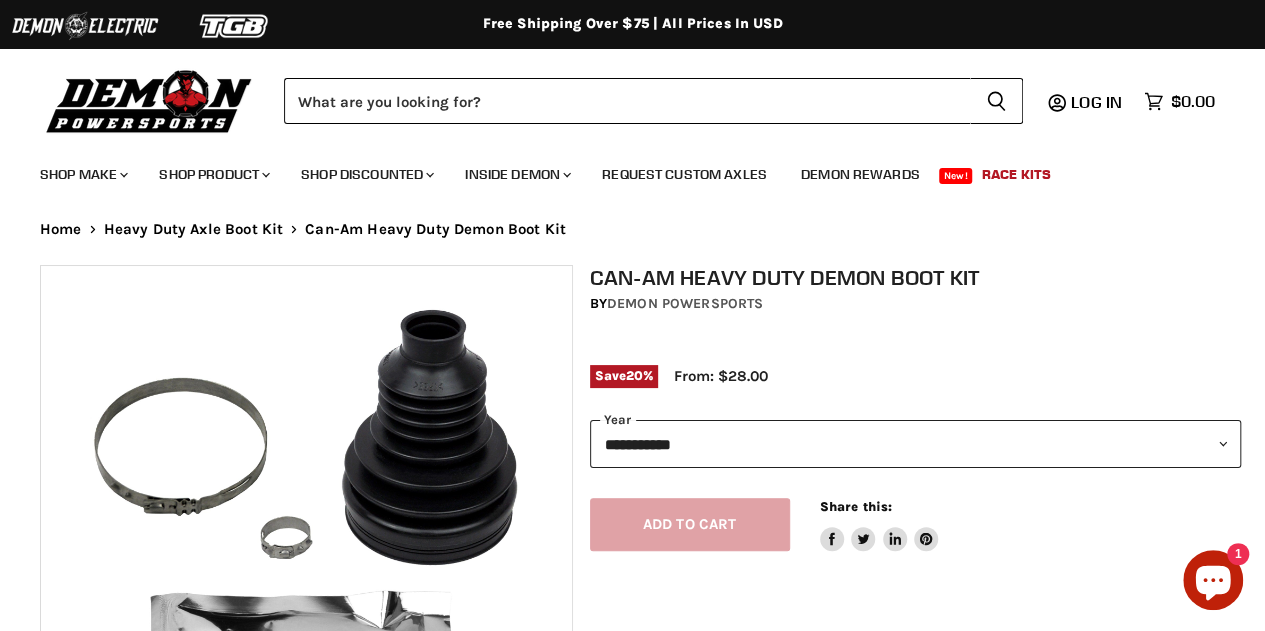 select on "******" 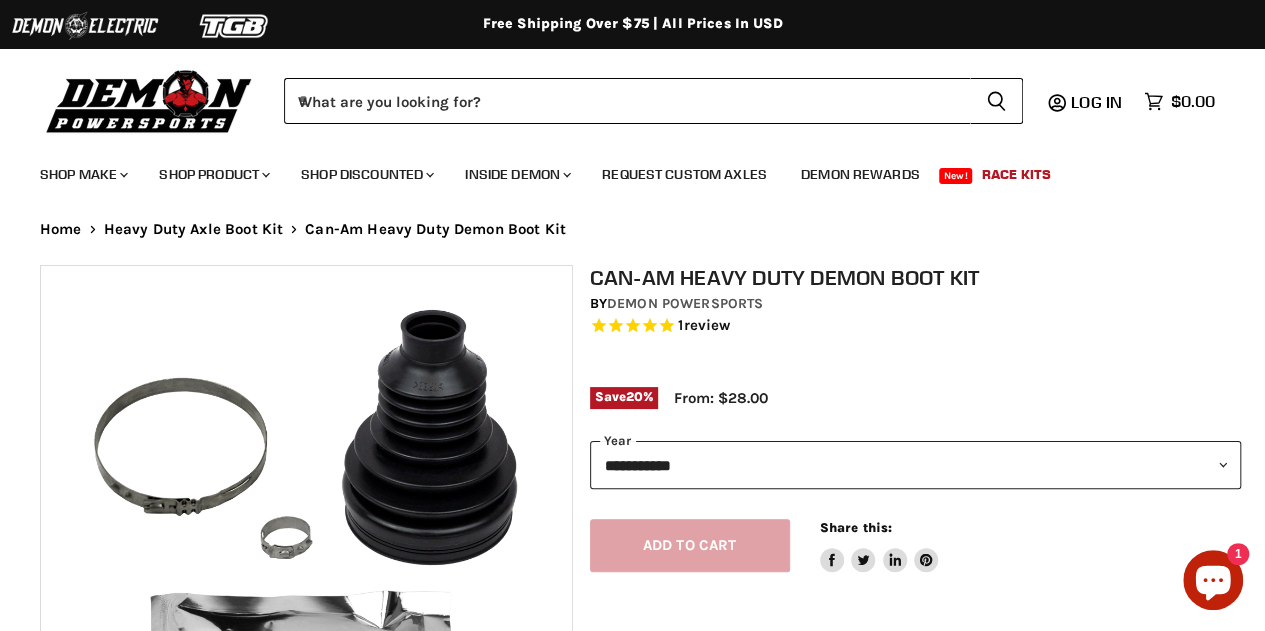scroll, scrollTop: 0, scrollLeft: 0, axis: both 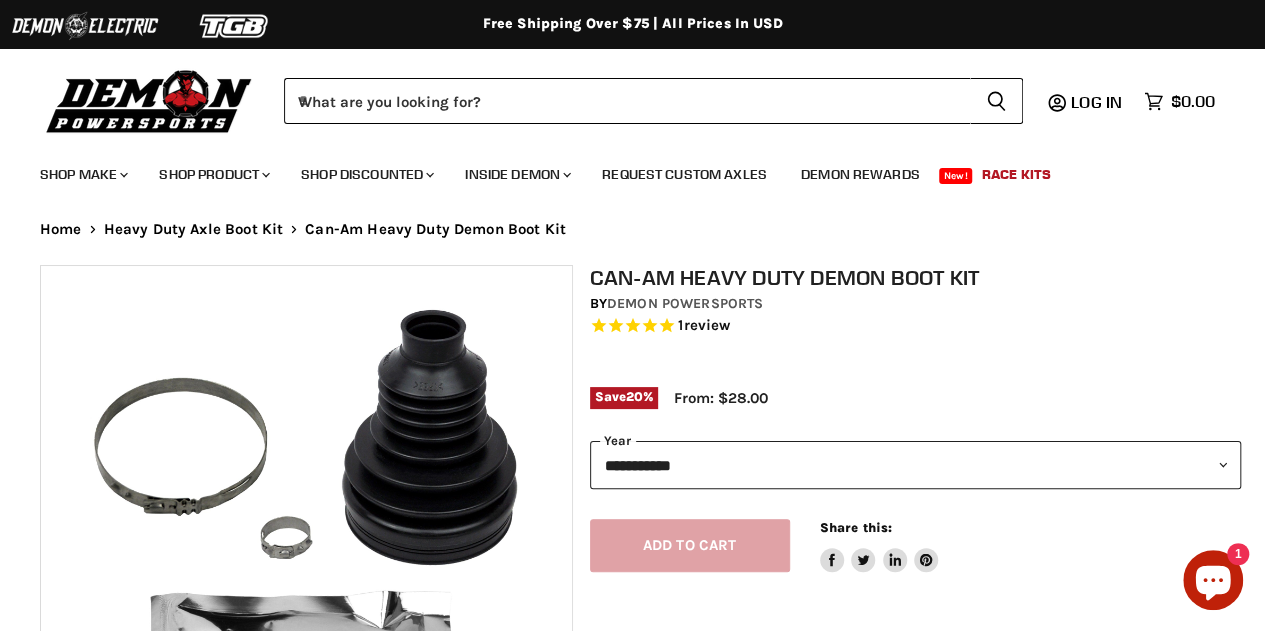 click on "**********" at bounding box center [916, 465] 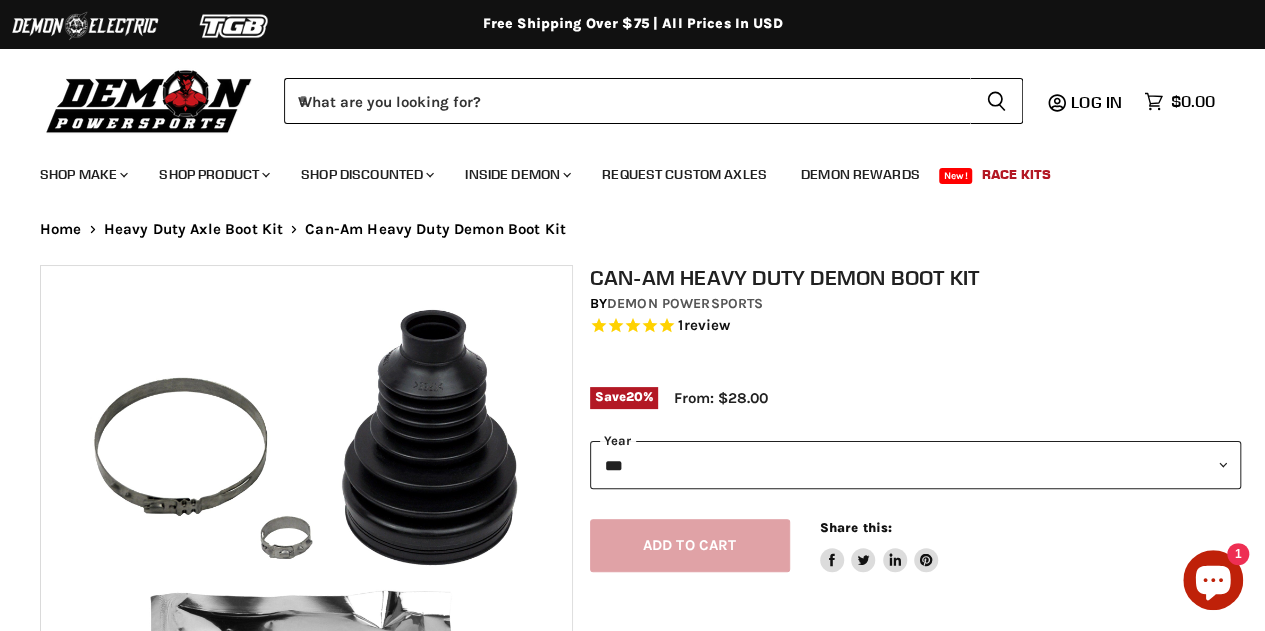 click on "**********" at bounding box center (916, 465) 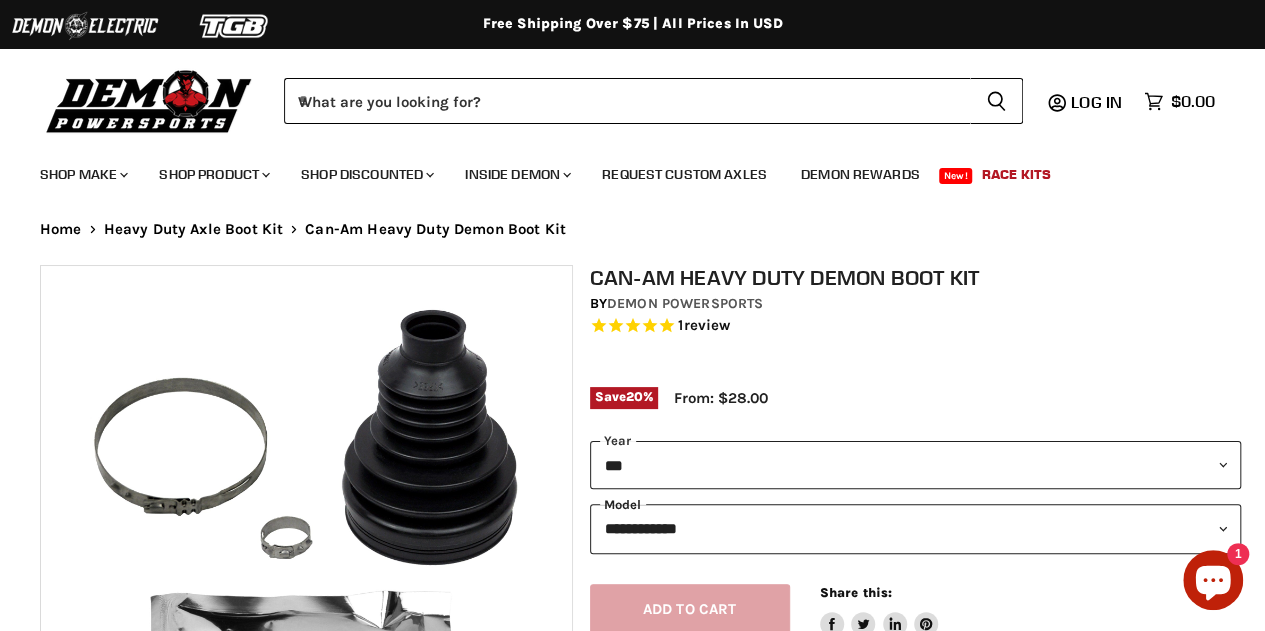 click on "[FIRST] [LAST]" at bounding box center (916, 528) 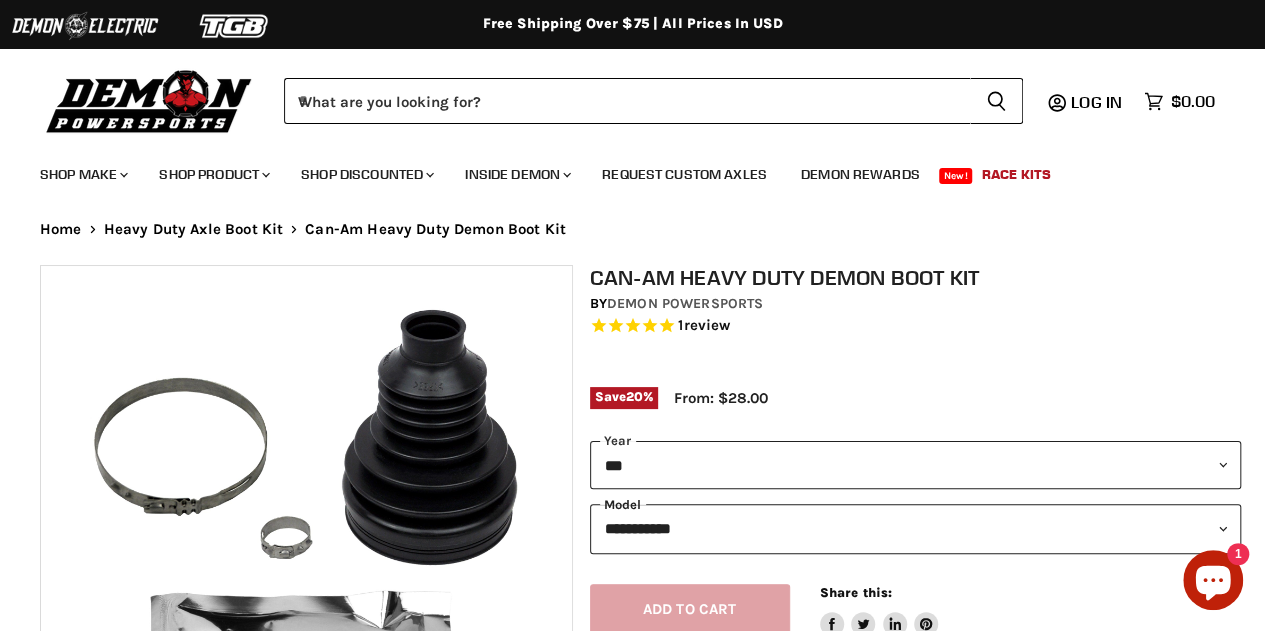 click on "[FIRST] [LAST]" at bounding box center [916, 528] 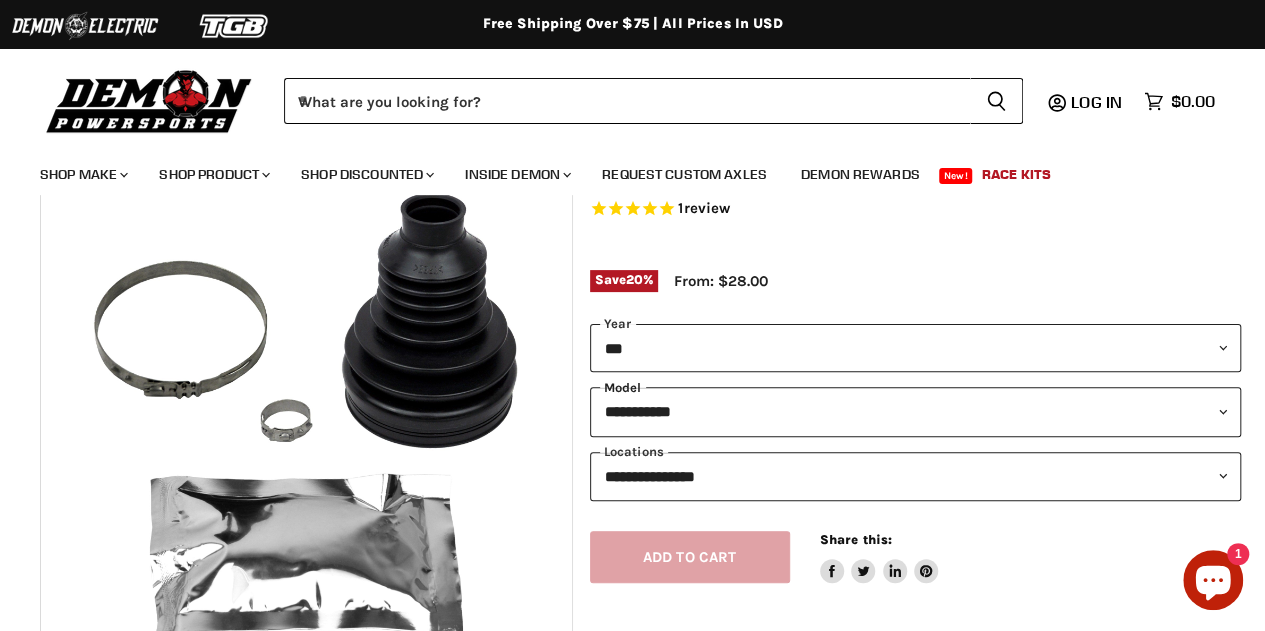 scroll, scrollTop: 133, scrollLeft: 0, axis: vertical 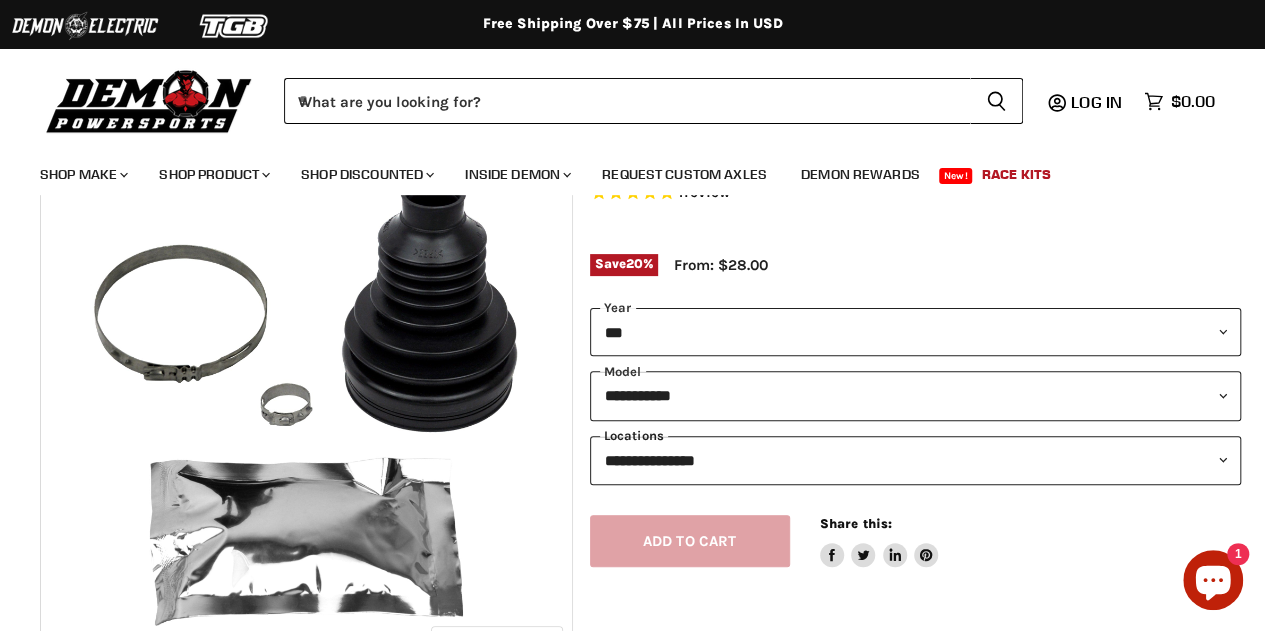 click on "[FIRST] [LAST]" at bounding box center (916, 460) 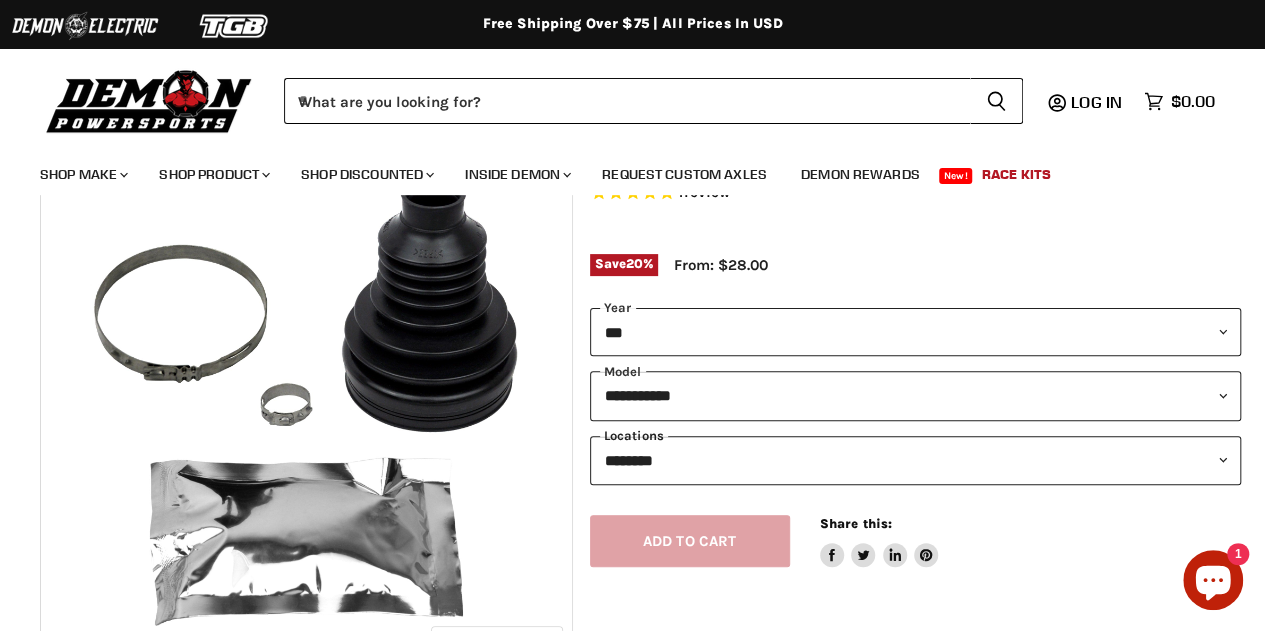 click on "[FIRST] [LAST]" at bounding box center [916, 460] 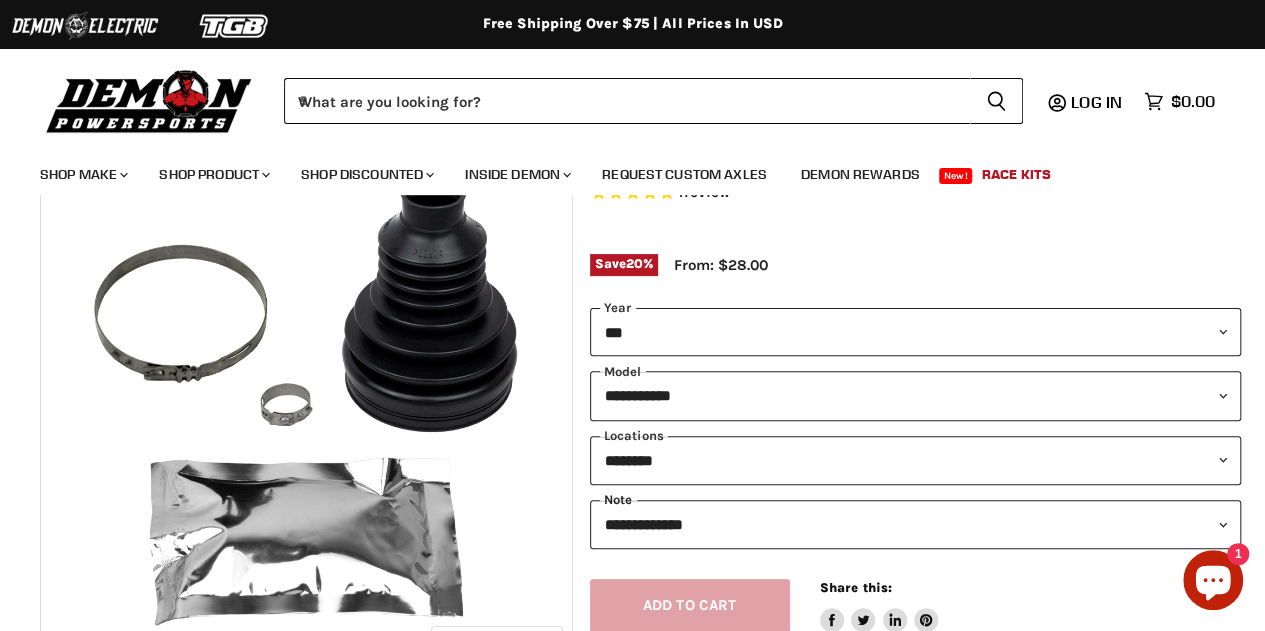 click on "[FIRST] [LAST]" at bounding box center (916, 524) 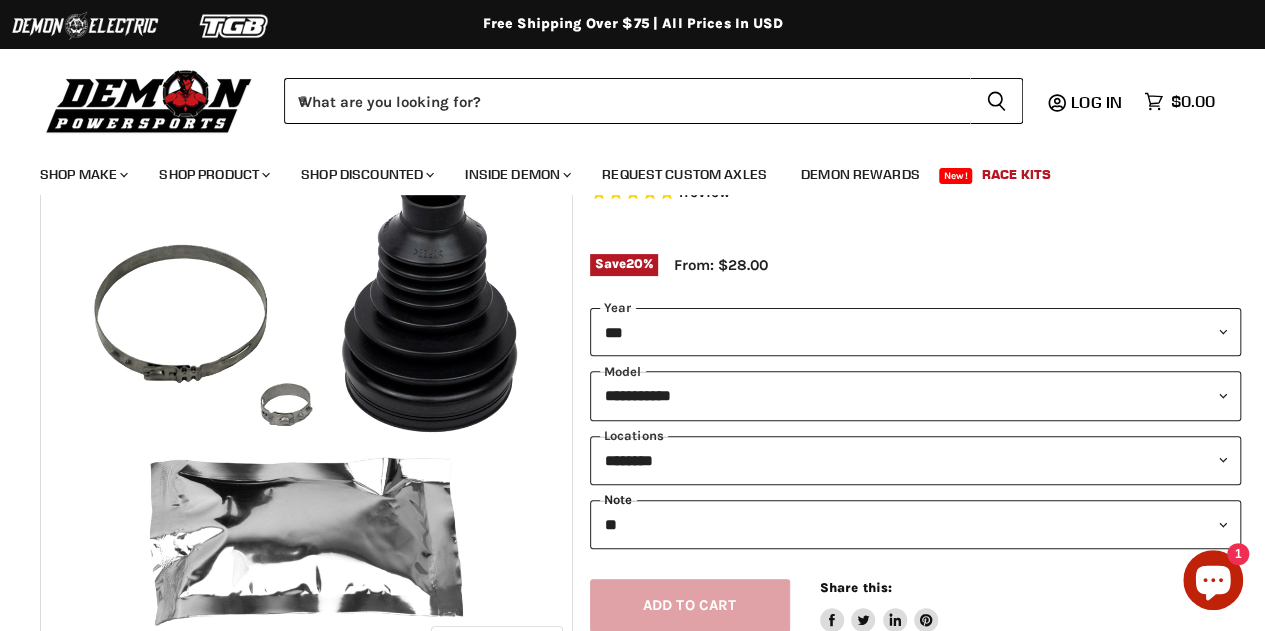 click on "[FIRST] [LAST]" at bounding box center [916, 524] 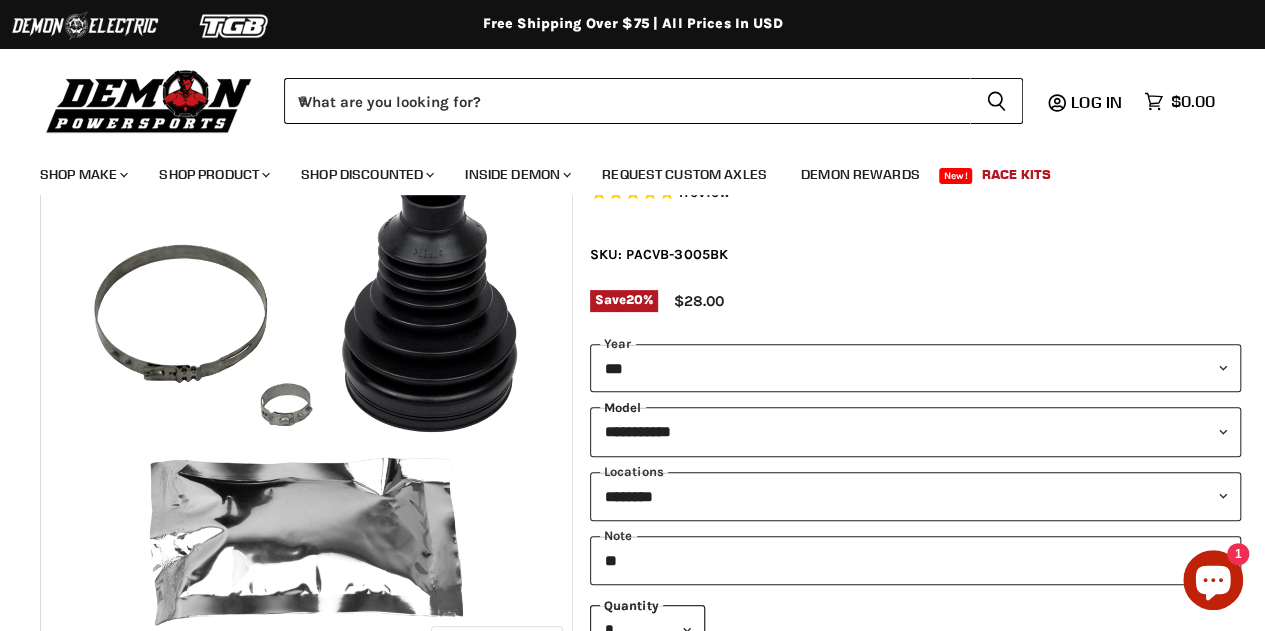 click on "[FIRST] [LAST]" at bounding box center (916, 431) 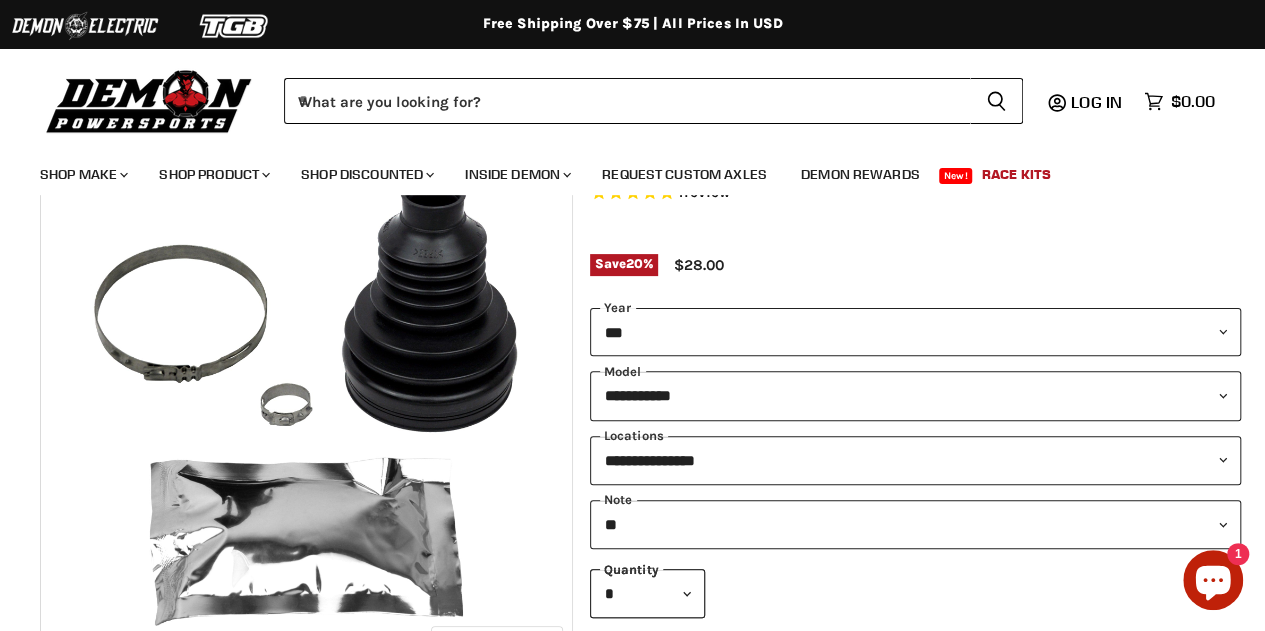 click on "Can-Am Heavy Duty Demon Boot Kit
by  Demon Powersports
1  review
Save  20 %
$28.00" at bounding box center (916, 214) 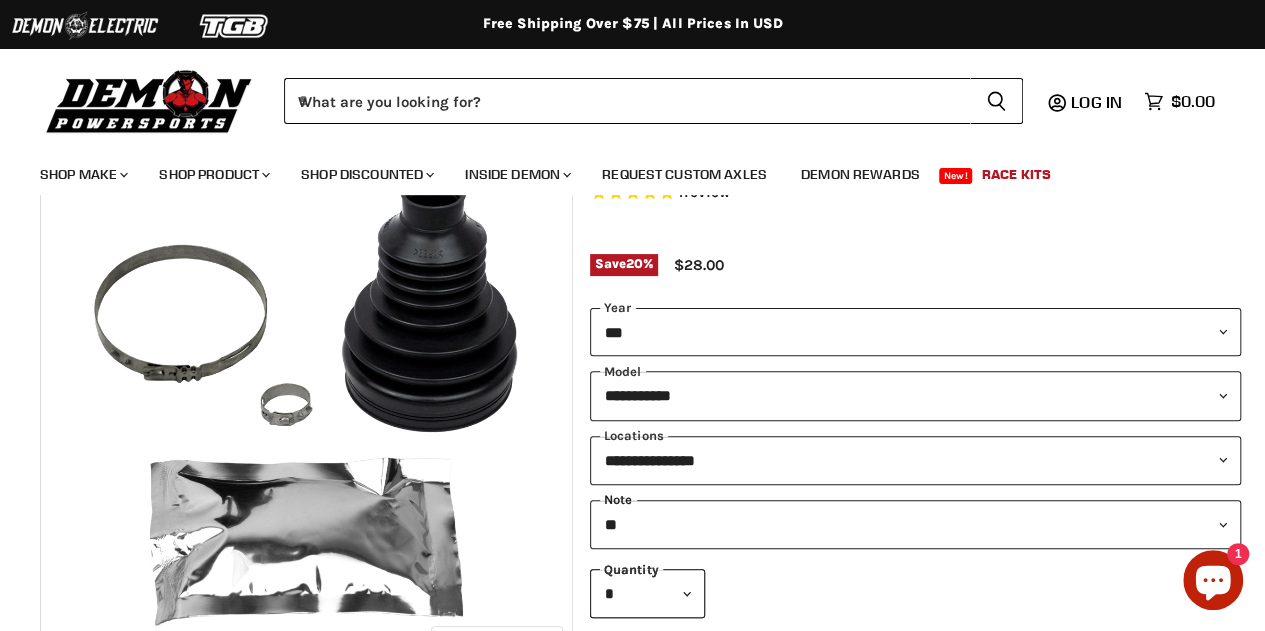 click on "**********" at bounding box center [916, 524] 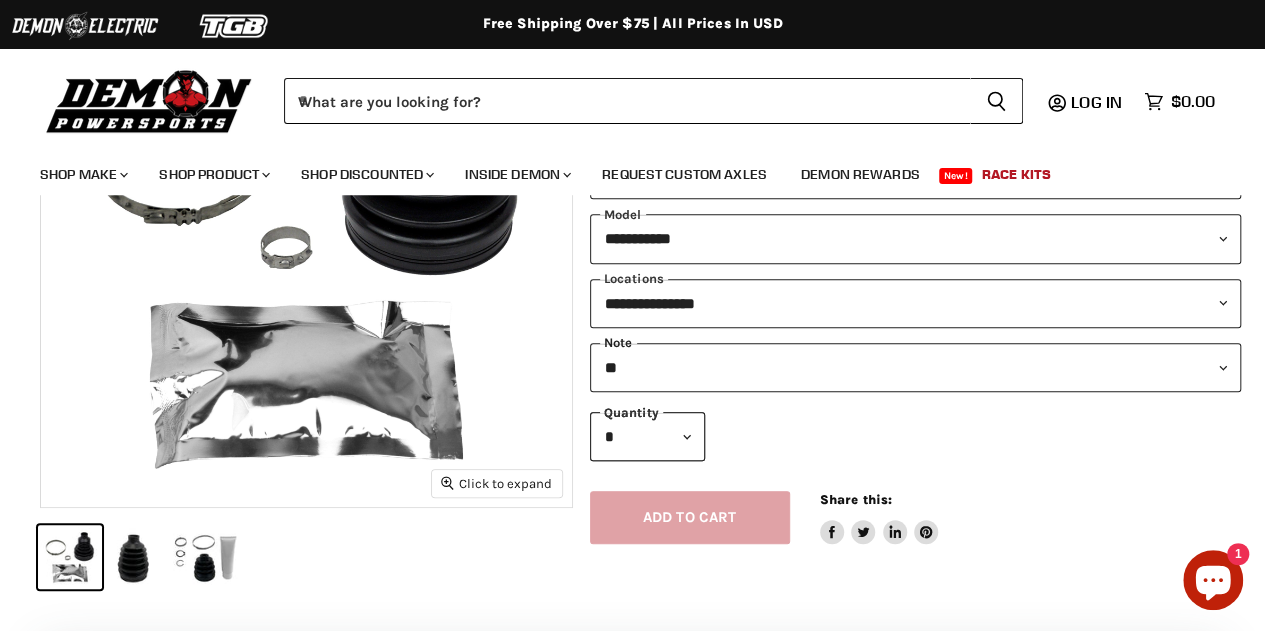 scroll, scrollTop: 333, scrollLeft: 0, axis: vertical 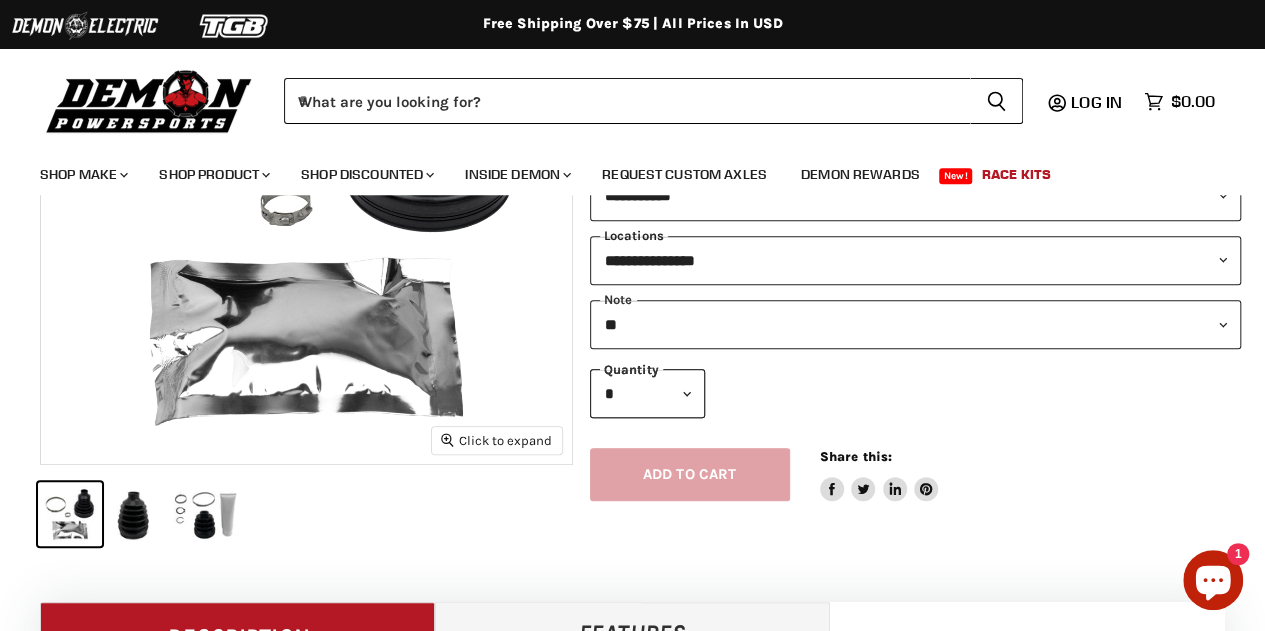 click on "**********" at bounding box center [916, 260] 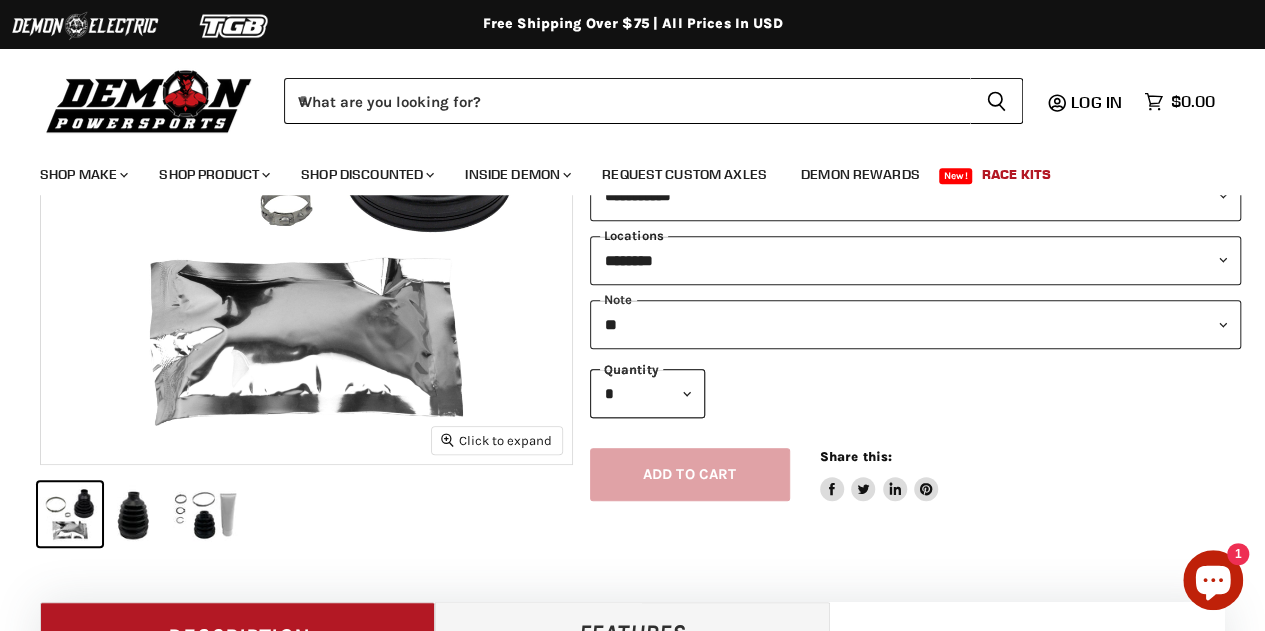 click on "**********" at bounding box center [916, 260] 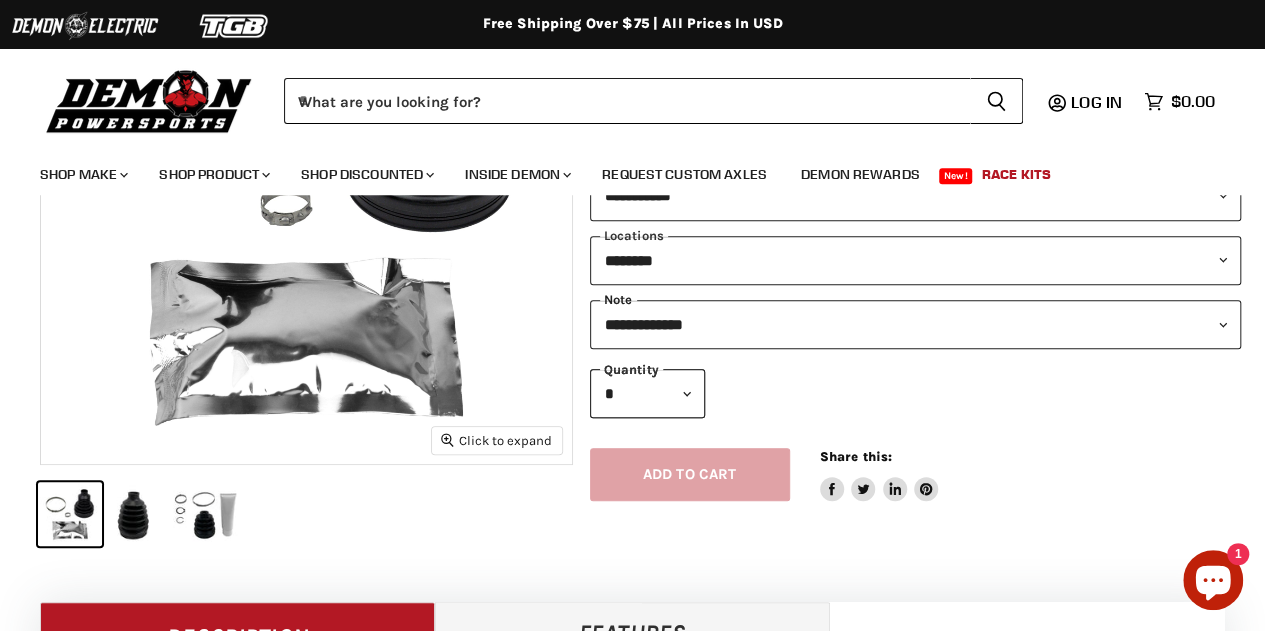 click on "**********" at bounding box center (916, 324) 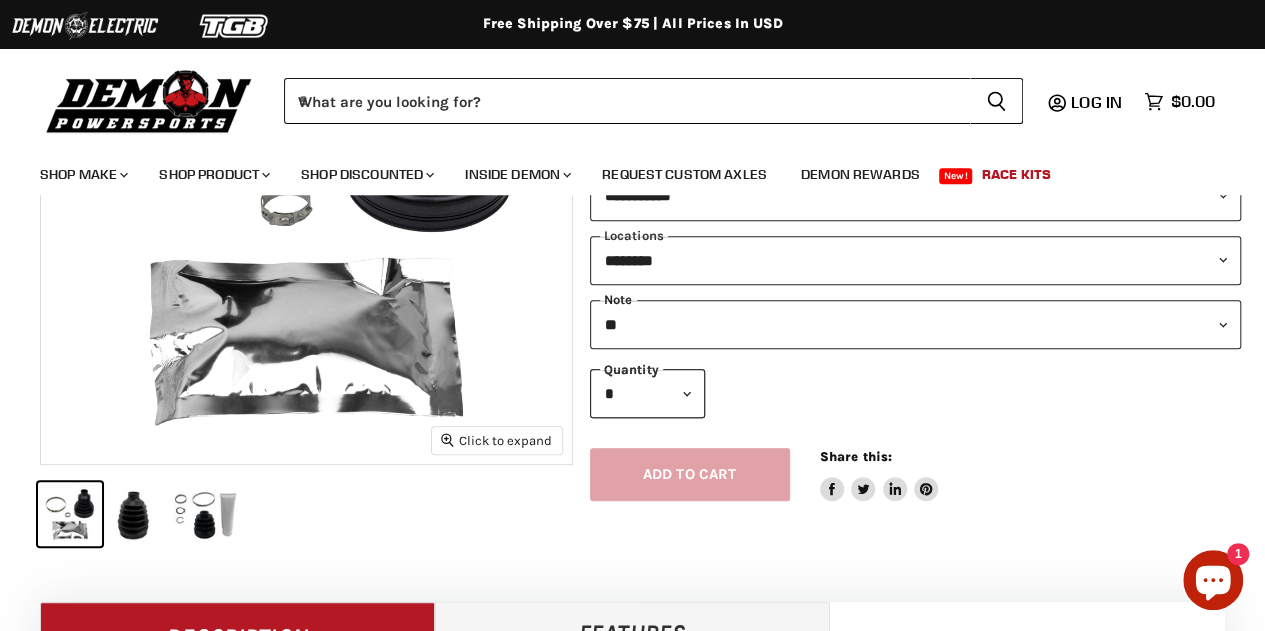 click on "**********" at bounding box center (916, 324) 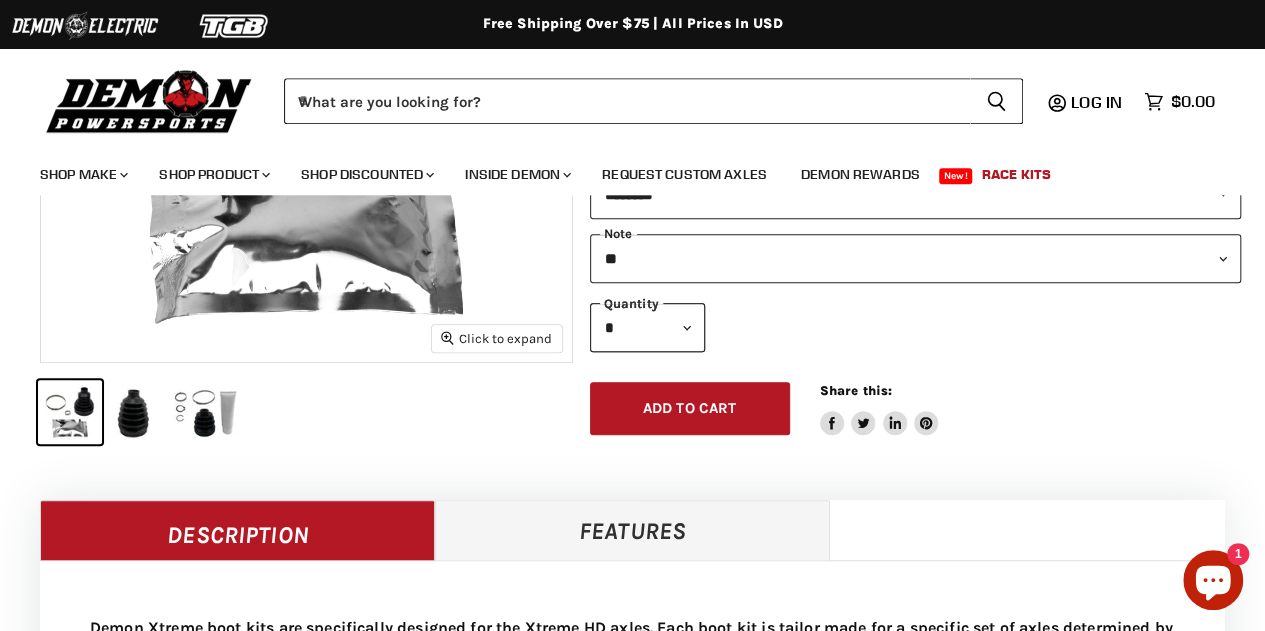 scroll, scrollTop: 466, scrollLeft: 0, axis: vertical 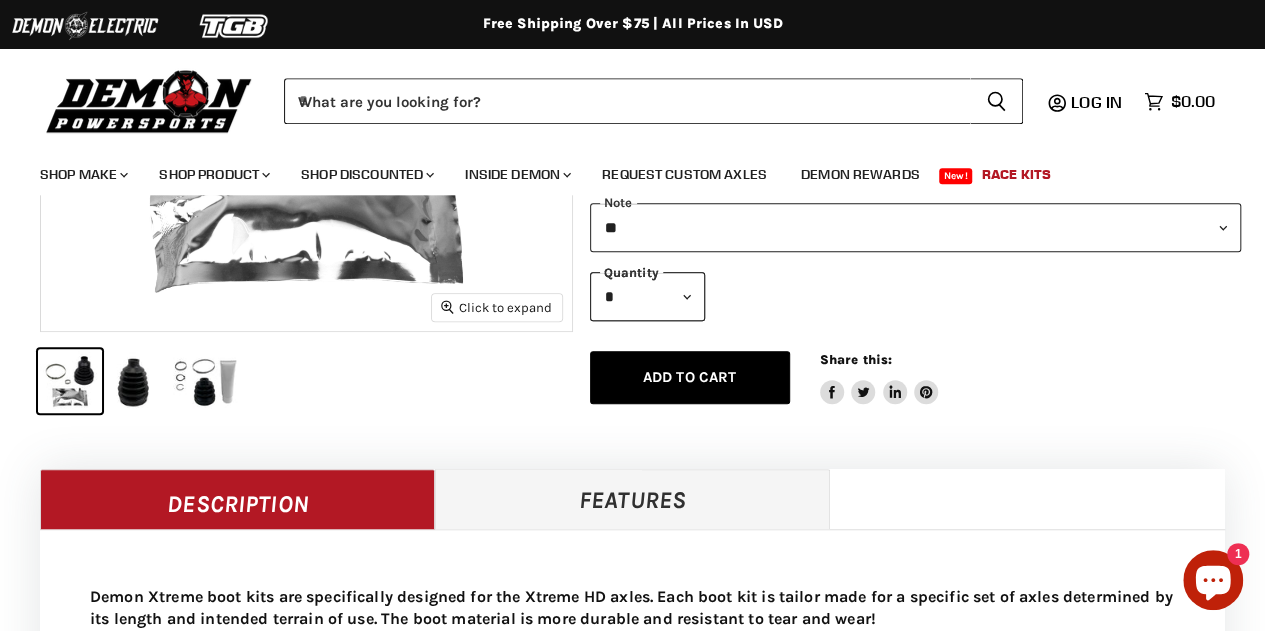 click on "Add to cart" at bounding box center (690, 377) 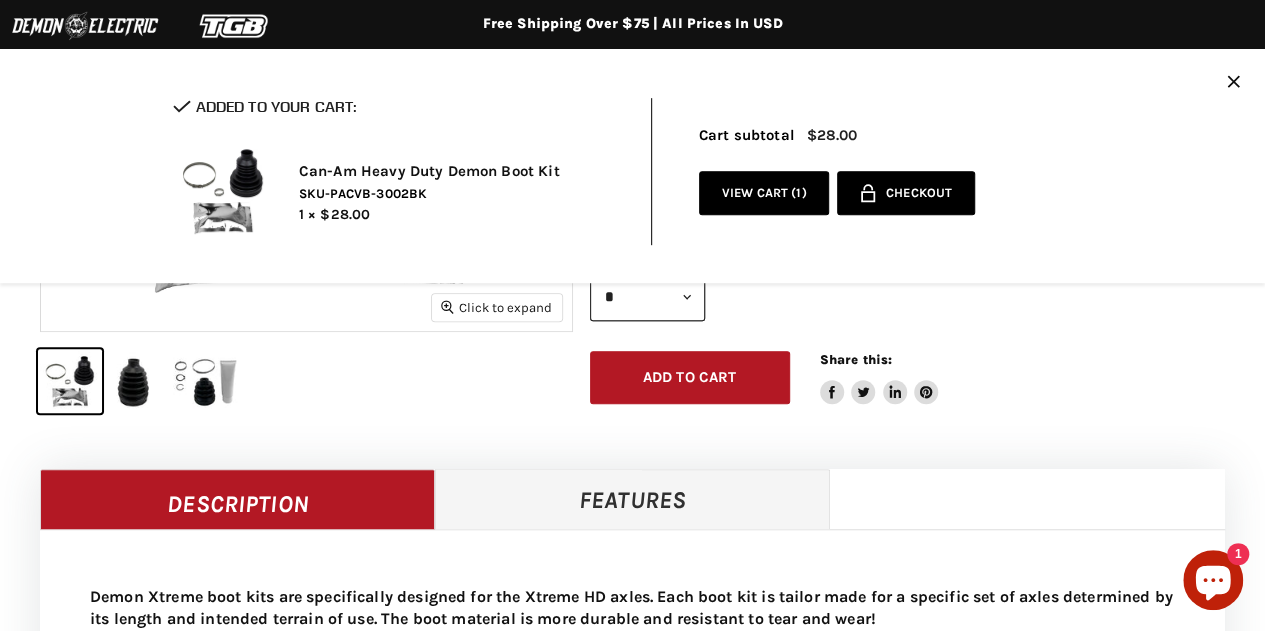 click on "Checkout" at bounding box center (919, 193) 